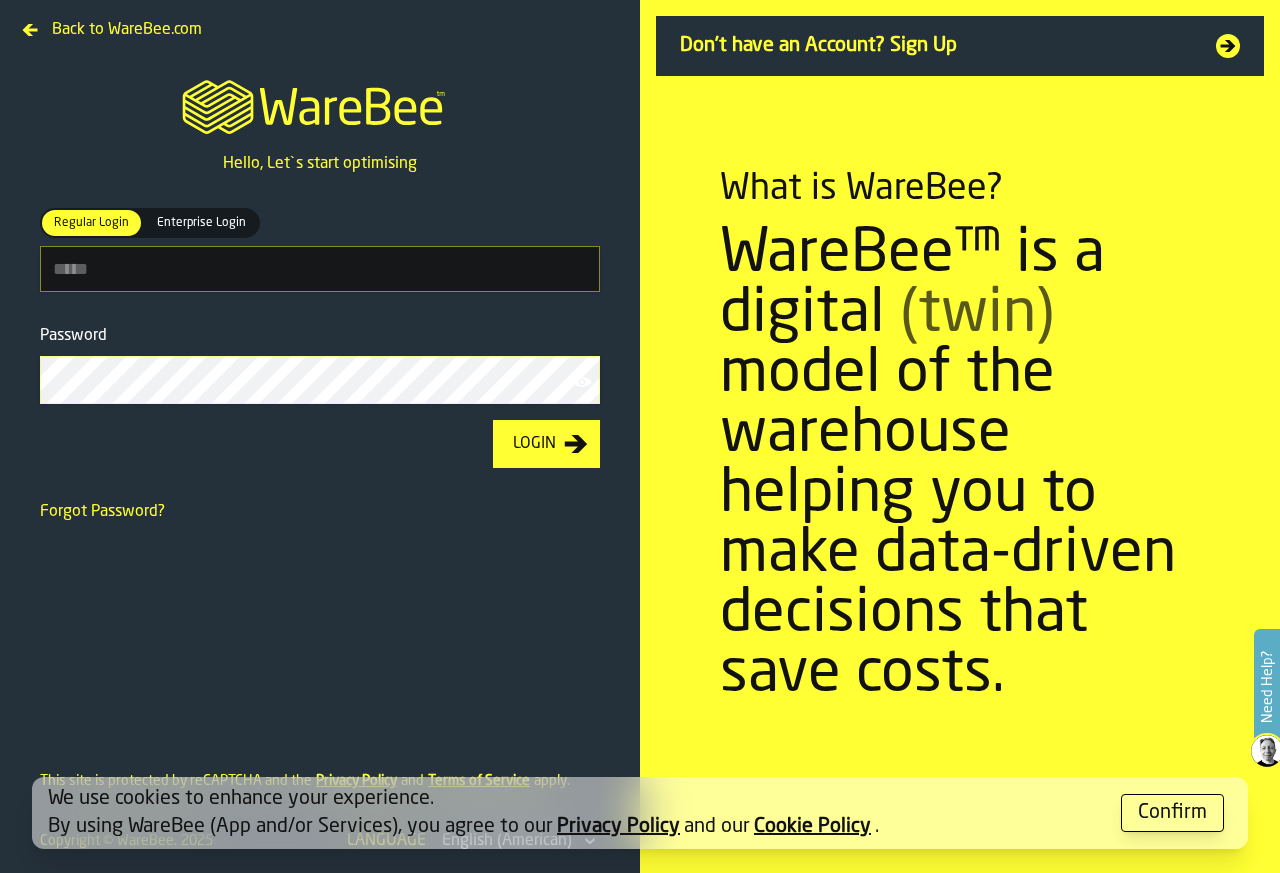 scroll, scrollTop: 0, scrollLeft: 0, axis: both 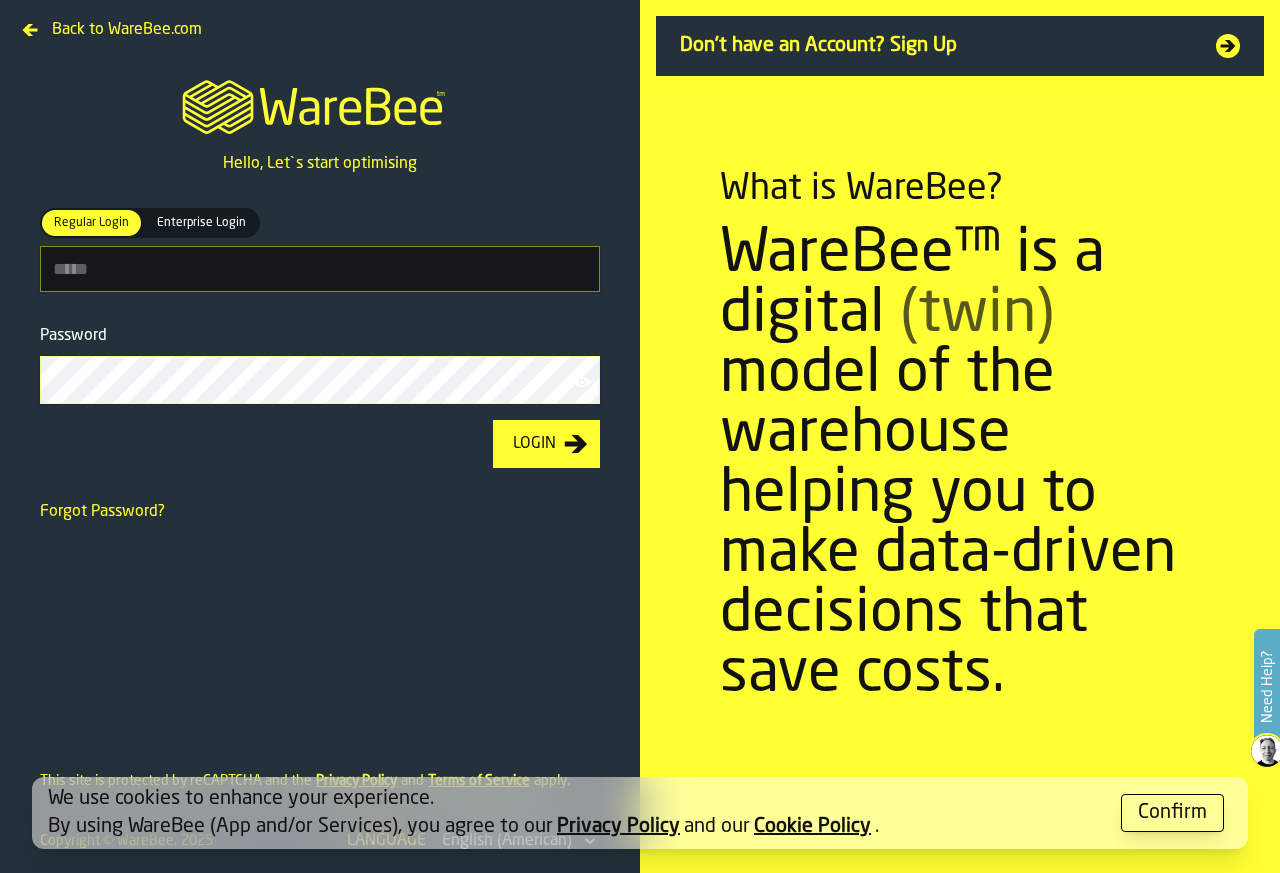 click on "Confirm" at bounding box center (1172, 813) 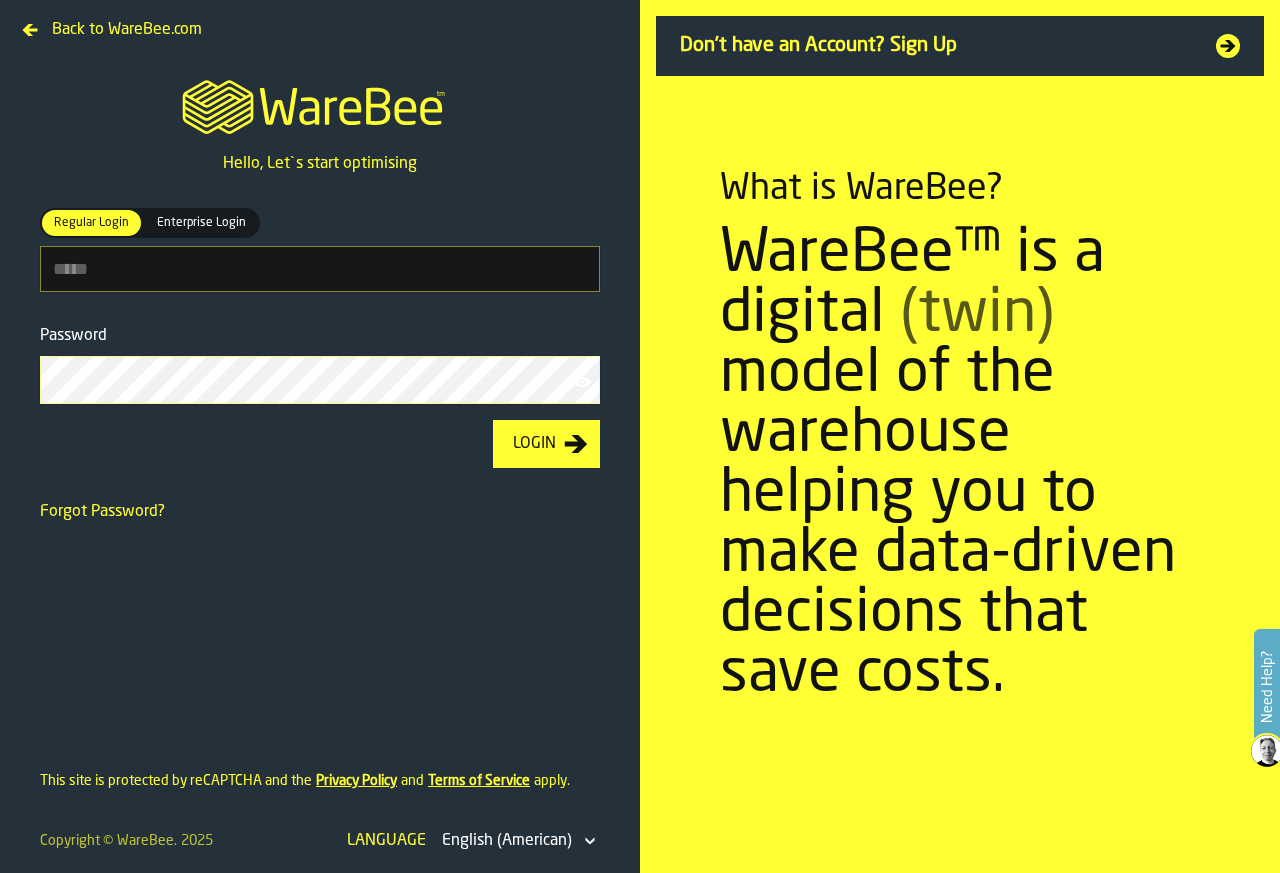 click on "What is WareBee? WareBee™ is a digital   (twin)   model of the warehouse helping you to make data-driven decisions that
save costs." at bounding box center [960, 436] 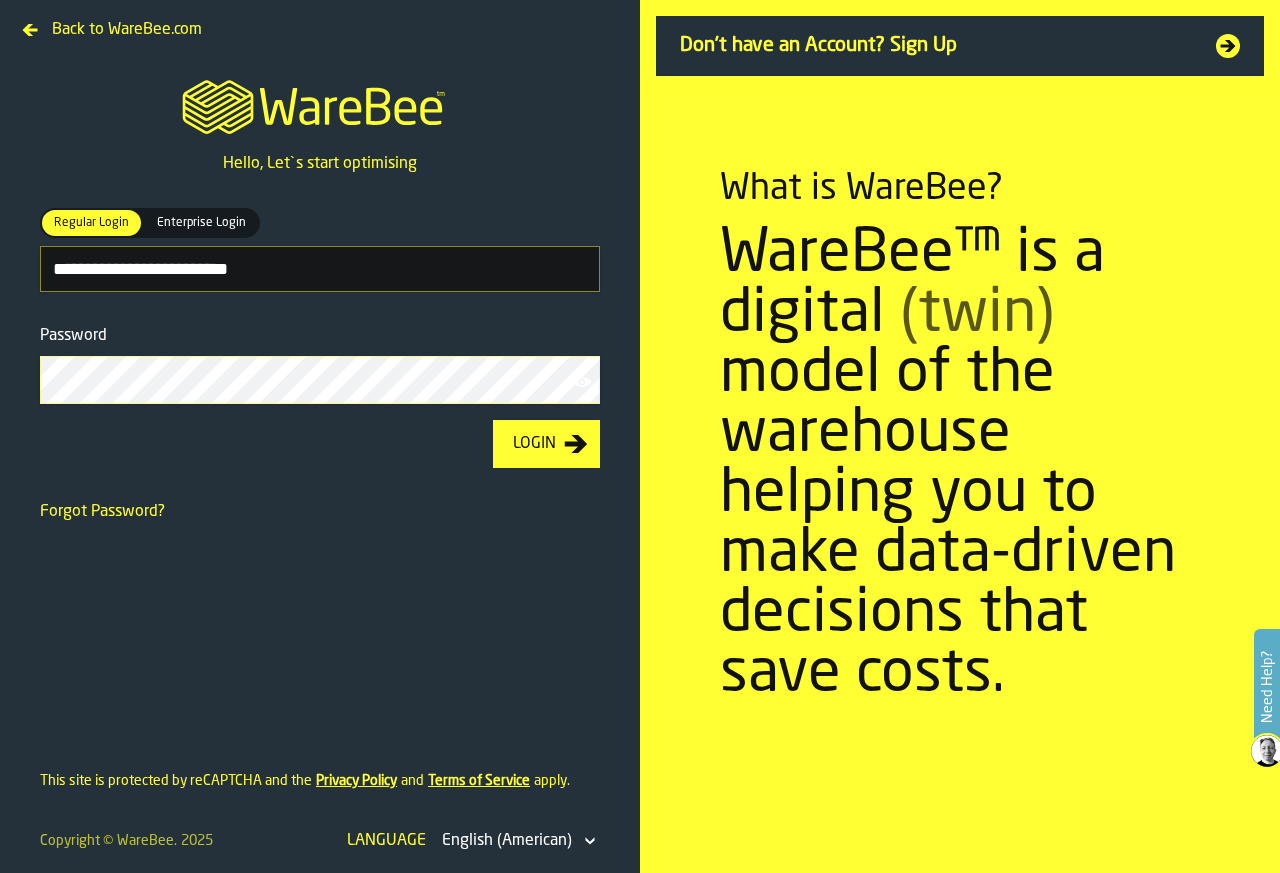 type on "**********" 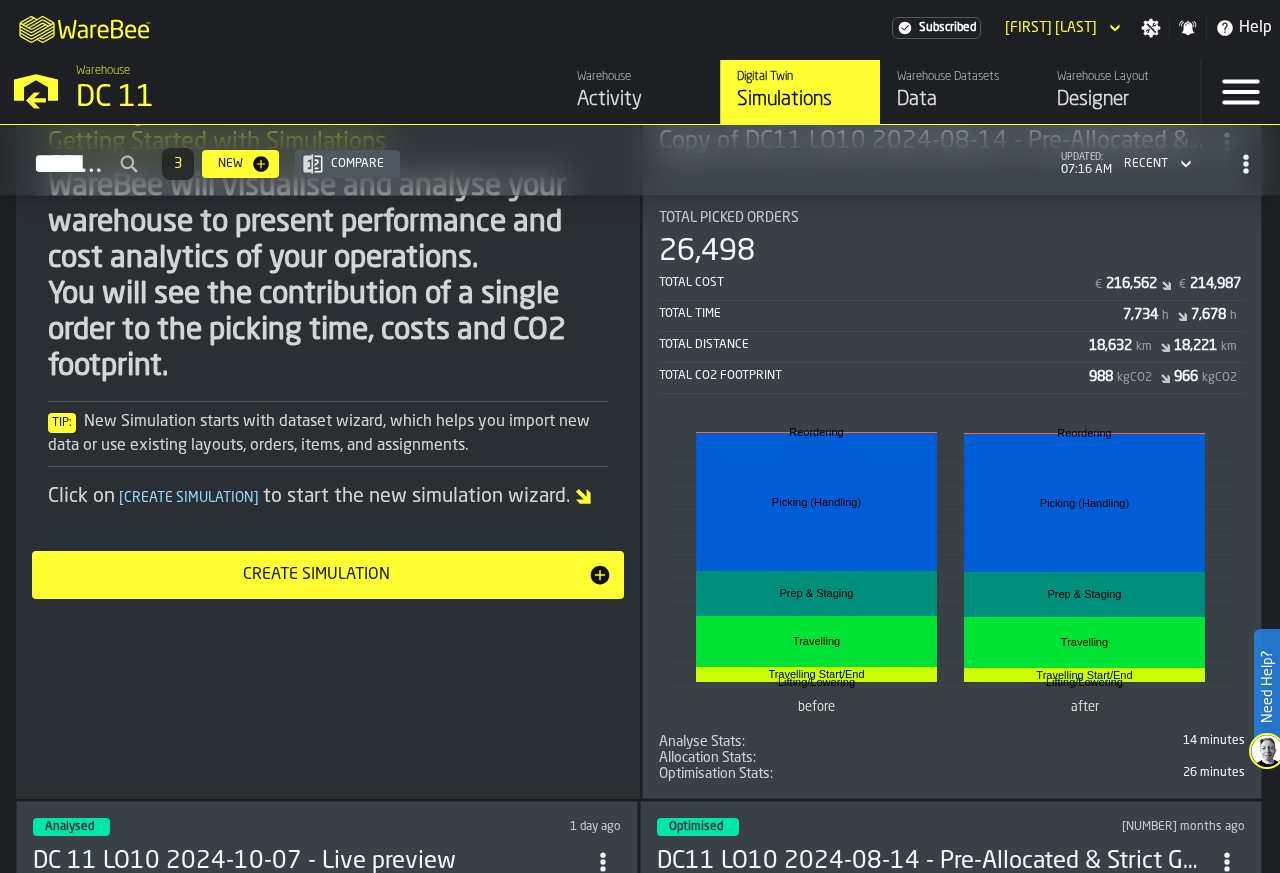scroll, scrollTop: 600, scrollLeft: 0, axis: vertical 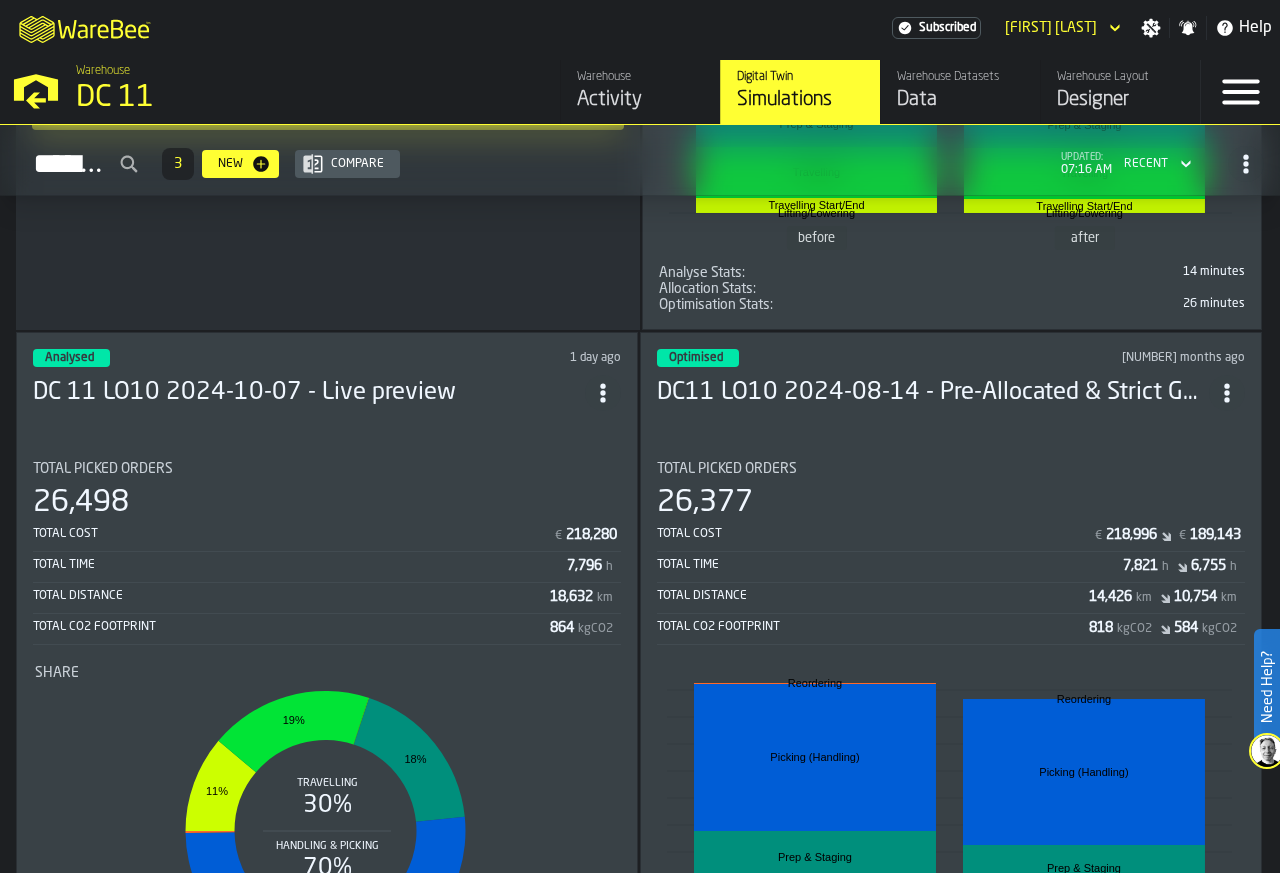 click on "Optimised 10 months ago DC11 LO10 2024-08-14 - Pre-Allocated & Strict Golden Zone Total Picked Orders 26,377 Total Cost € 218,996 € 189,143 Total Time 7,821 h 6,755 h Total Distance 14,426 km 10,754 km Total CO2 Footprint 818 kgCO2 584 kgCO2 before after Travelling Start/End Travelling Start/End Travelling Travelling Lifting/Lowering Lifting/Lowering Prep & Staging Prep & Staging Picking (Handling) Picking (Handling) Reordering Reordering Analyse Stats: 10 minutes Allocation Stats: 54 minutes Optimisation Stats: 1 day 19 hours" at bounding box center (951, 691) 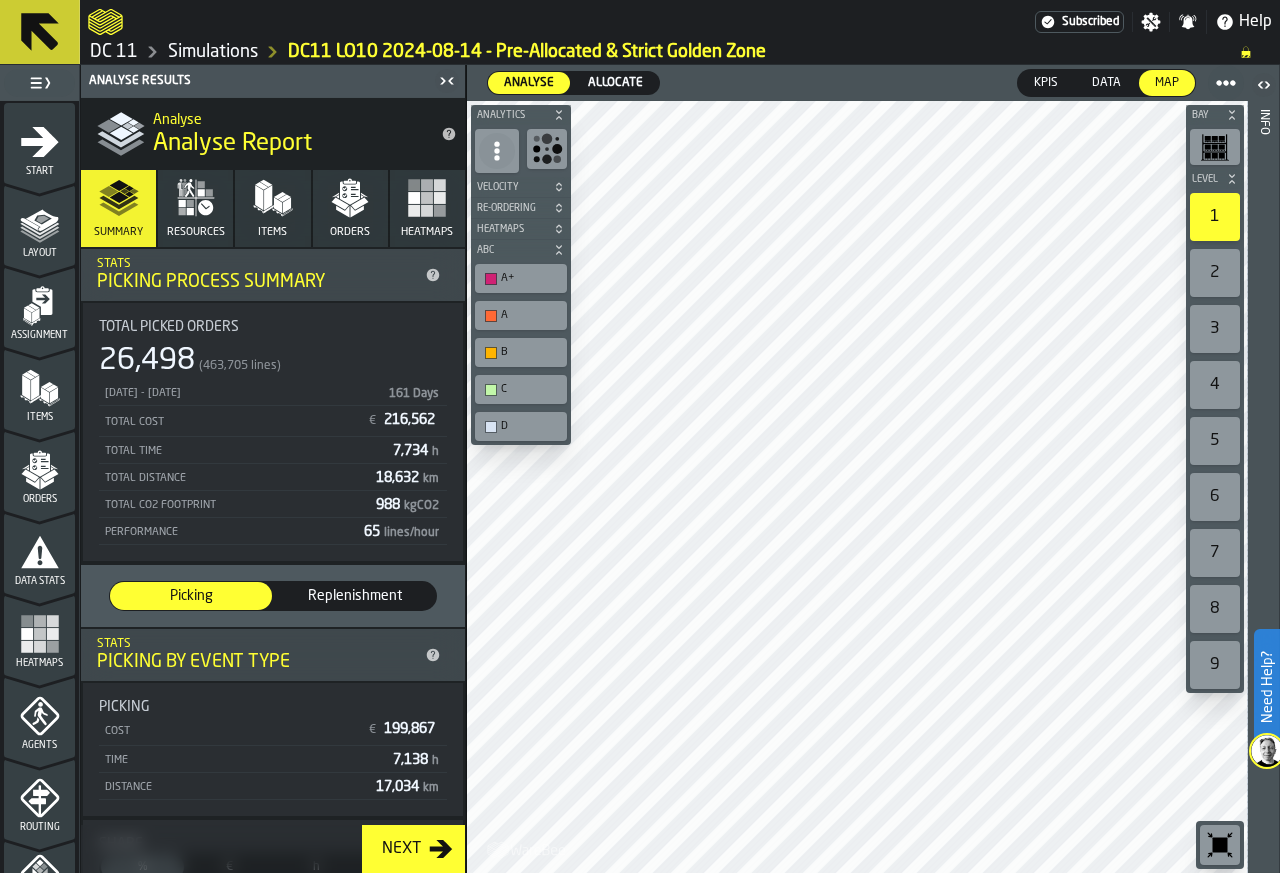 click on "Resources" at bounding box center (196, 232) 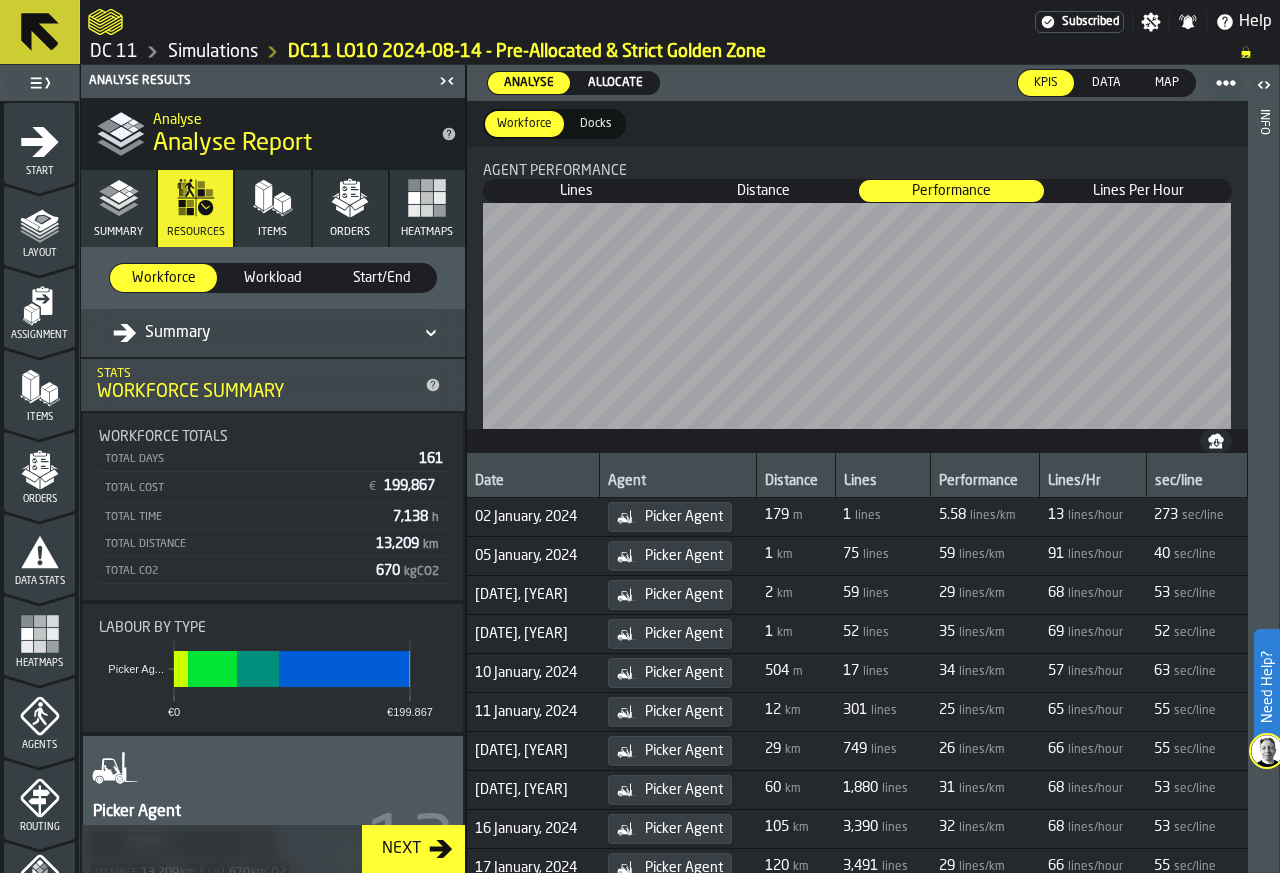 click on "Resources" at bounding box center [195, 208] 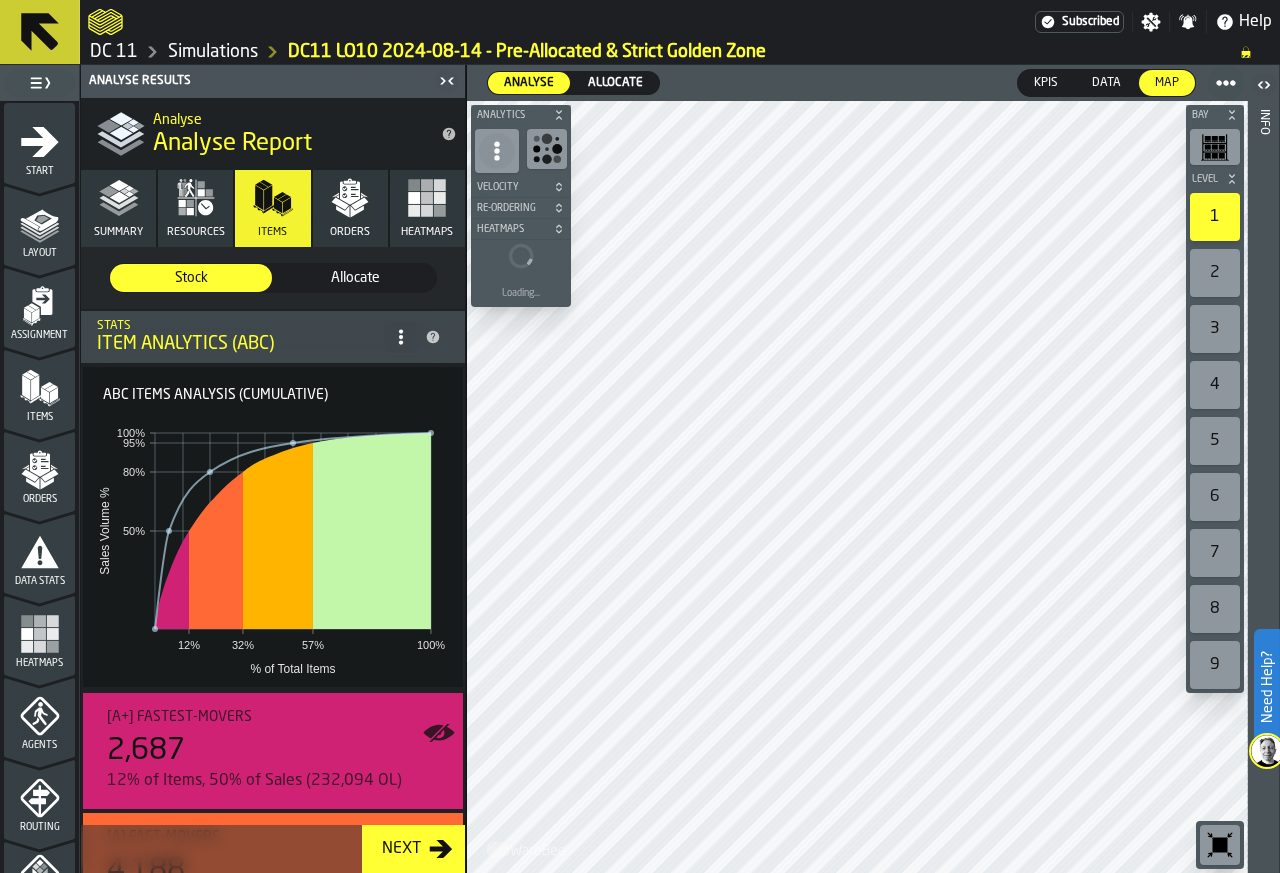 click on "Items" at bounding box center [272, 232] 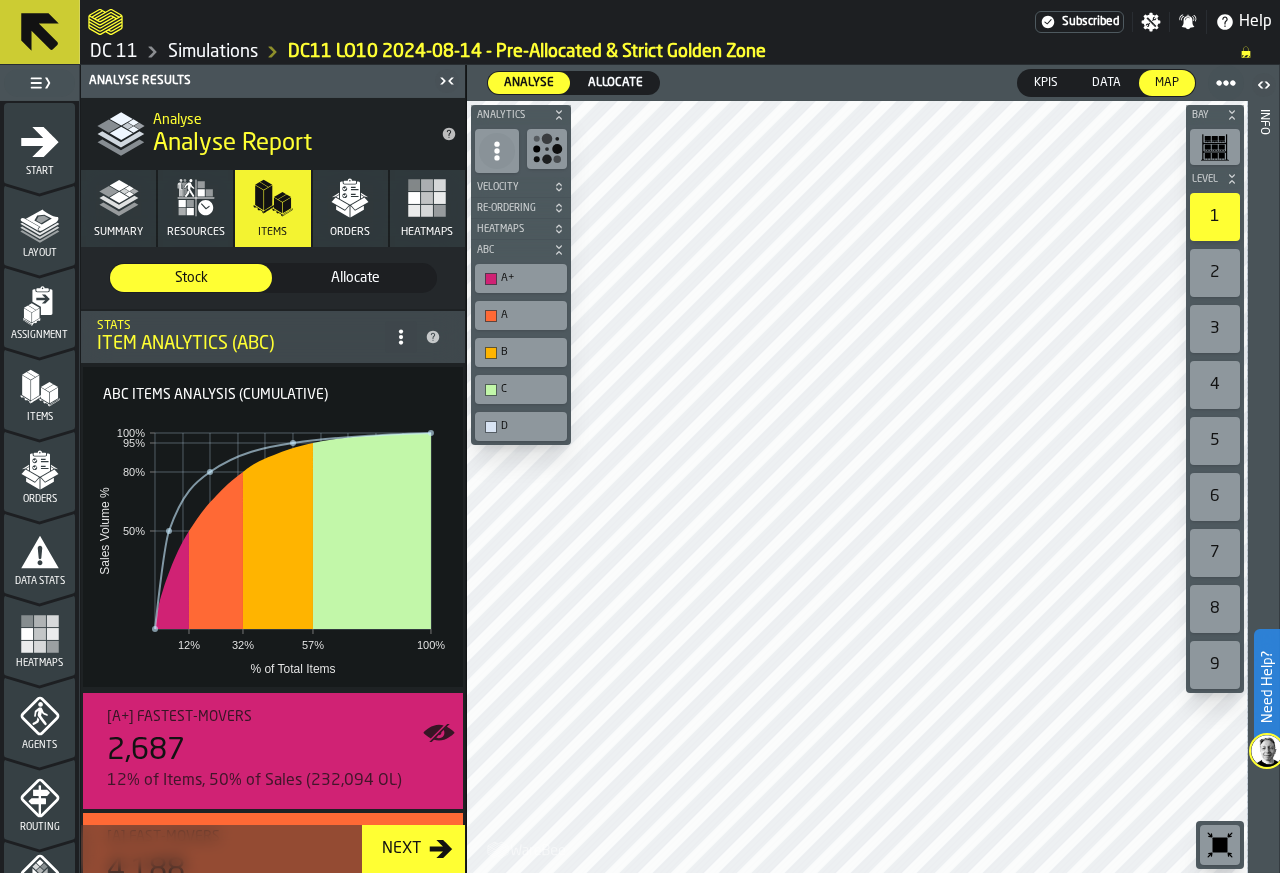 click on "Orders" at bounding box center (350, 208) 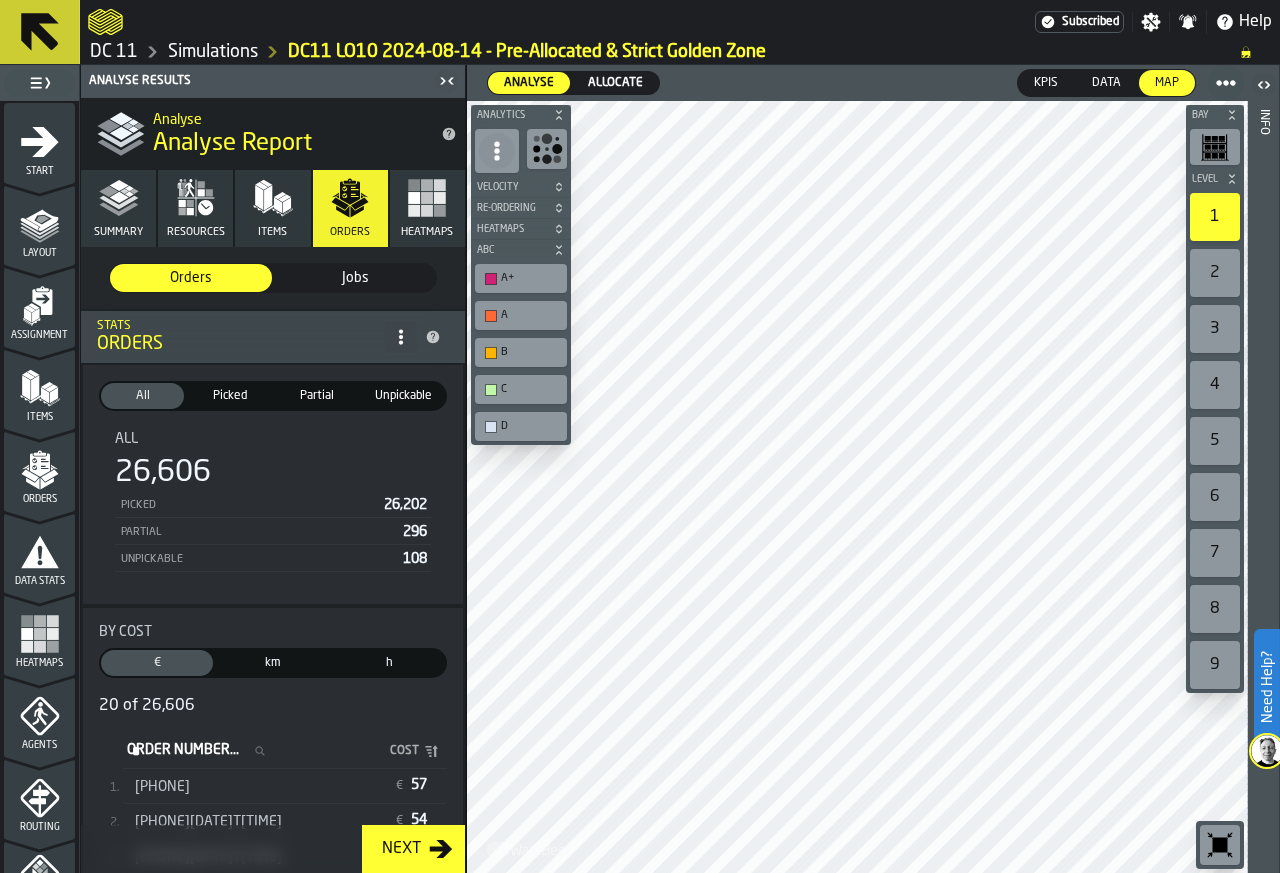 click 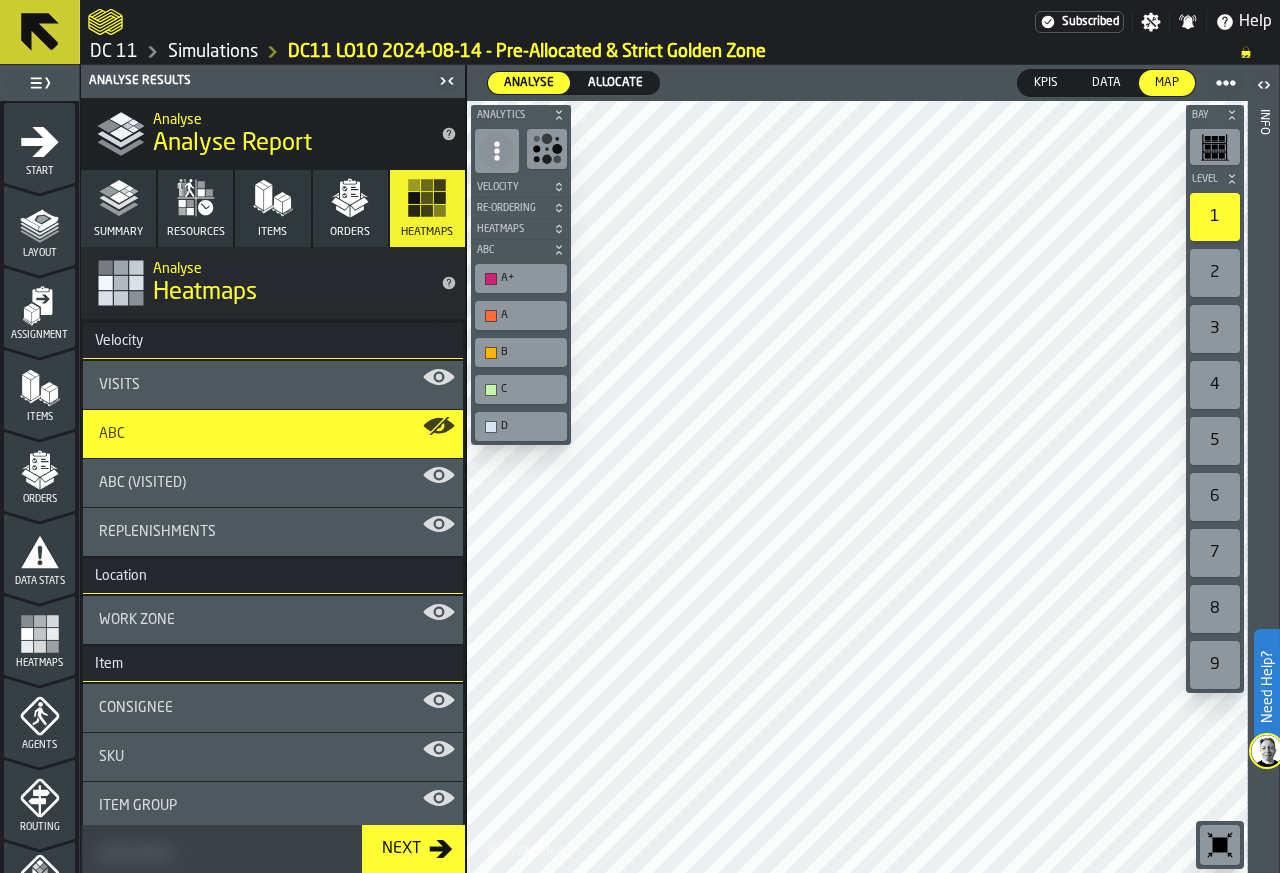 click on "Heatmaps" at bounding box center (427, 232) 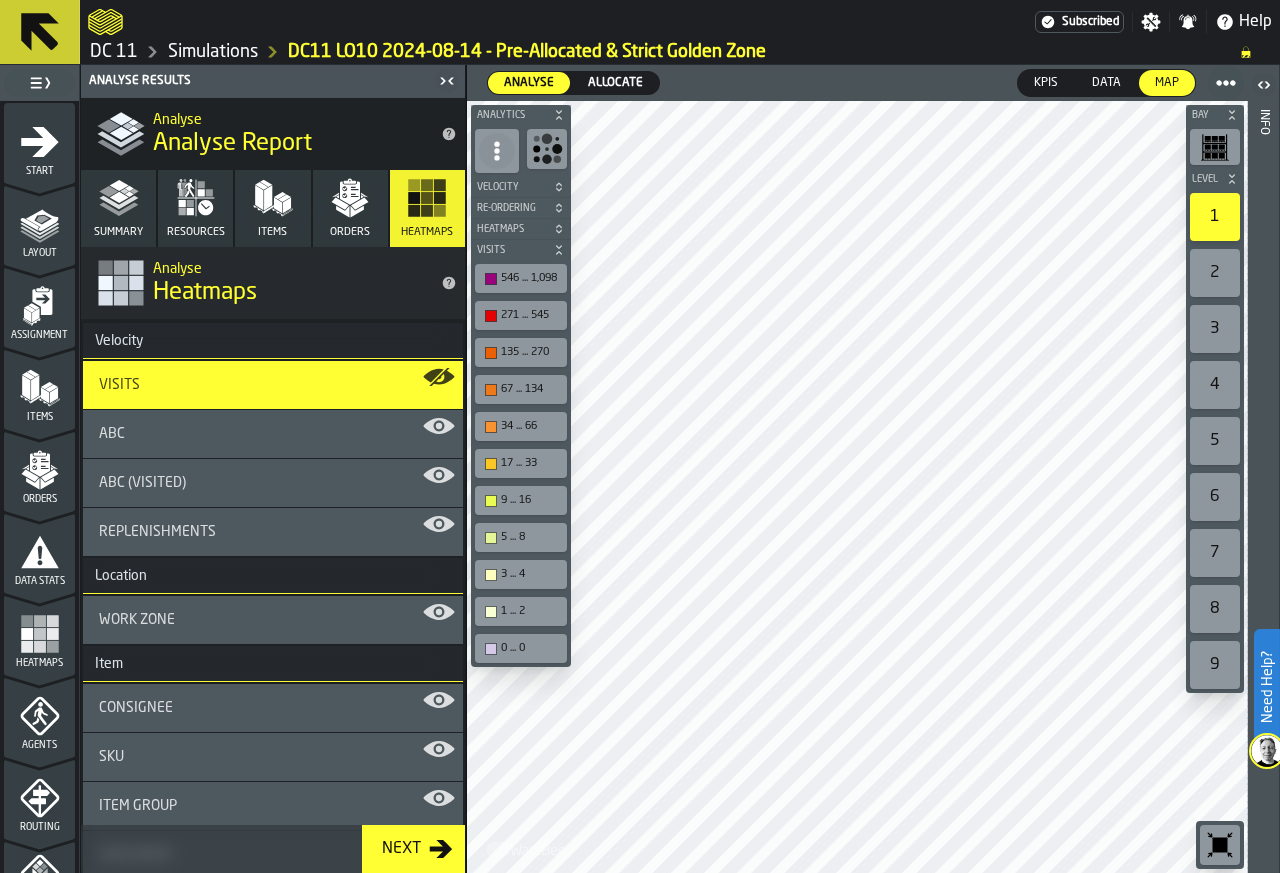 click 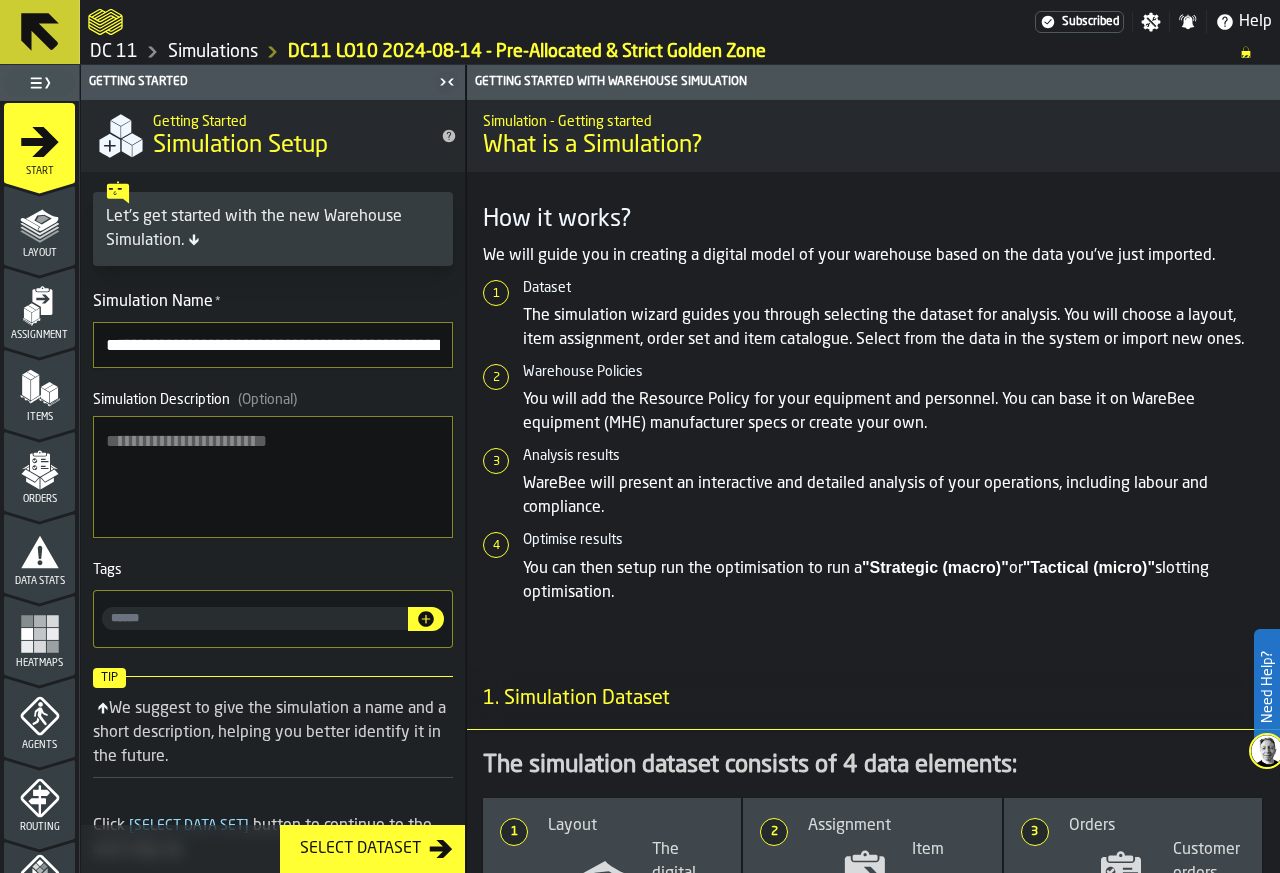 click on "Layout" at bounding box center [39, 253] 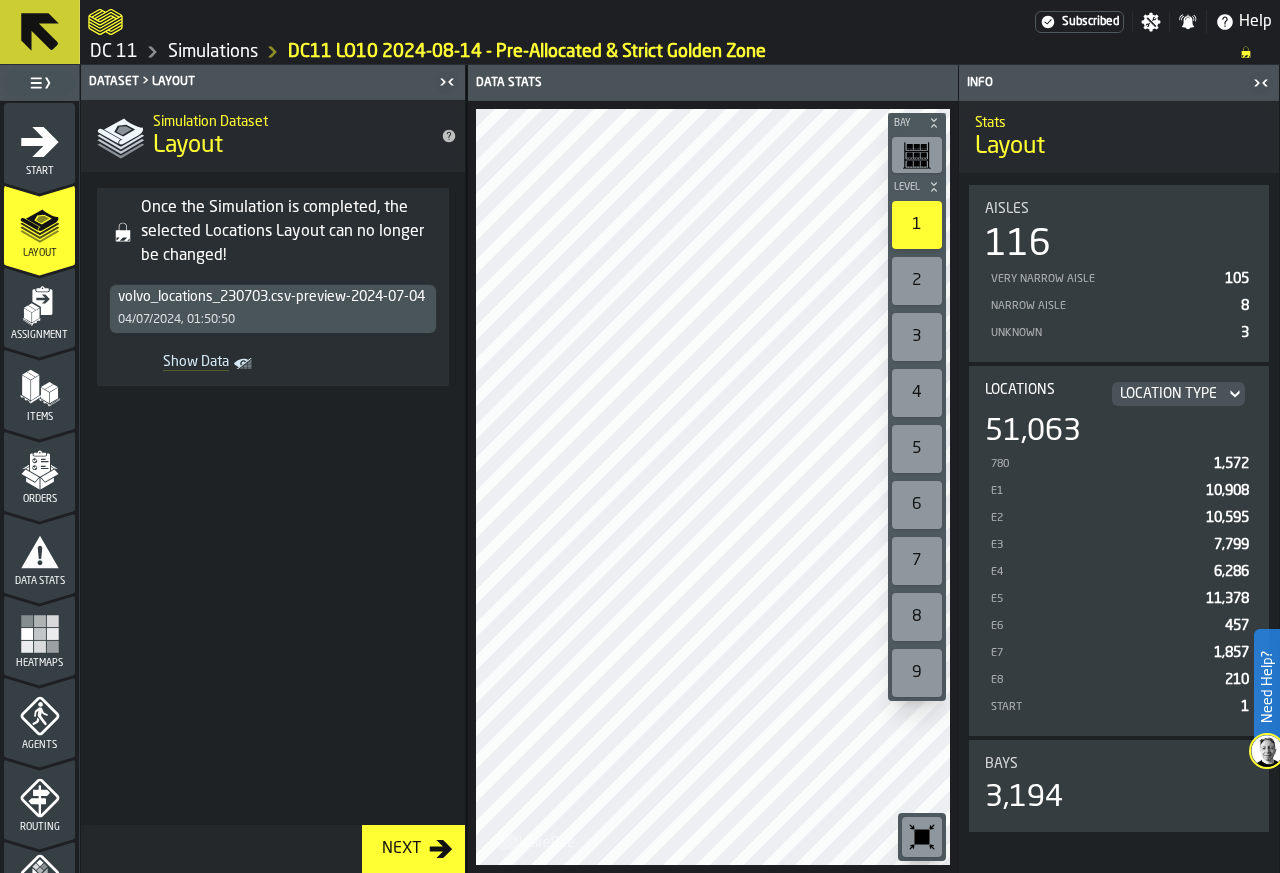click on "Assignment" at bounding box center [39, 335] 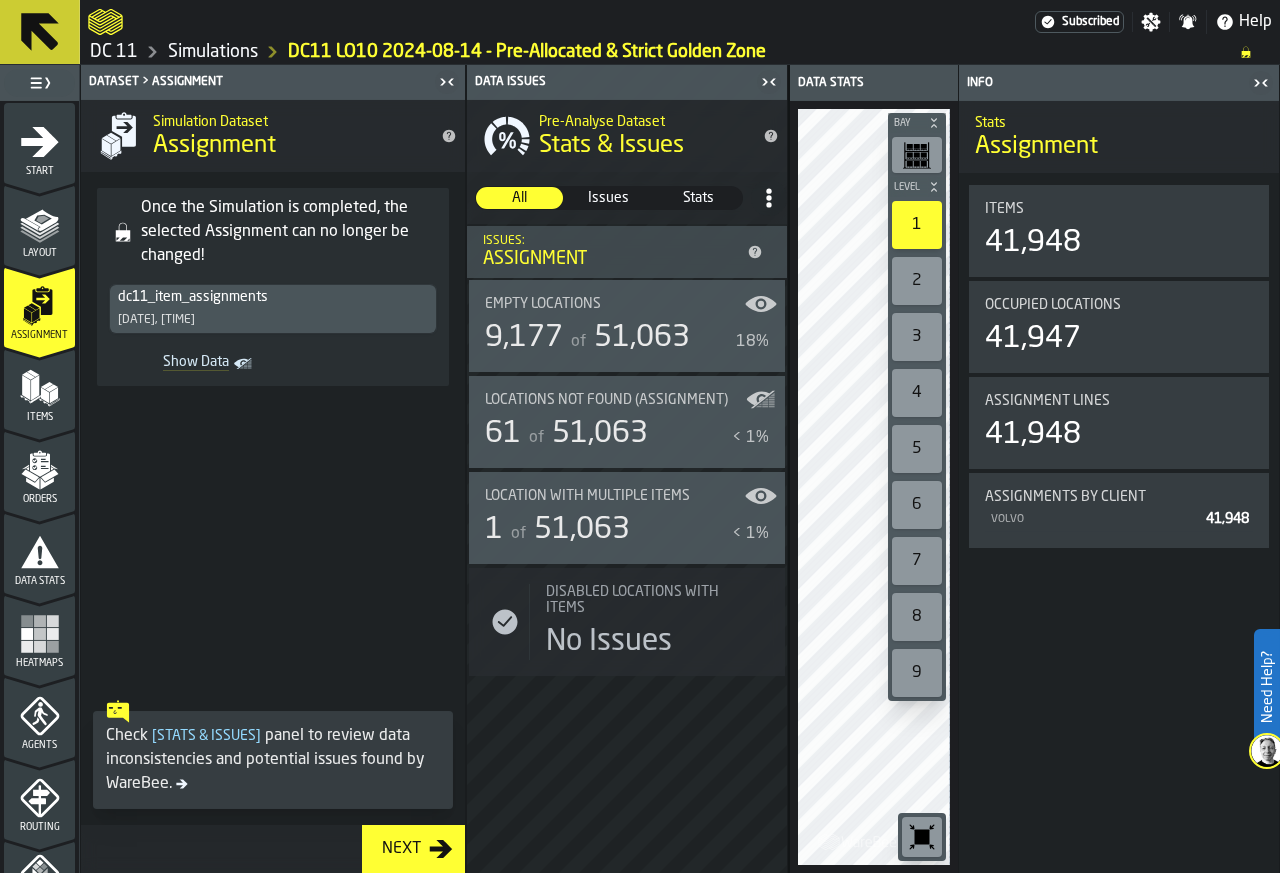 click 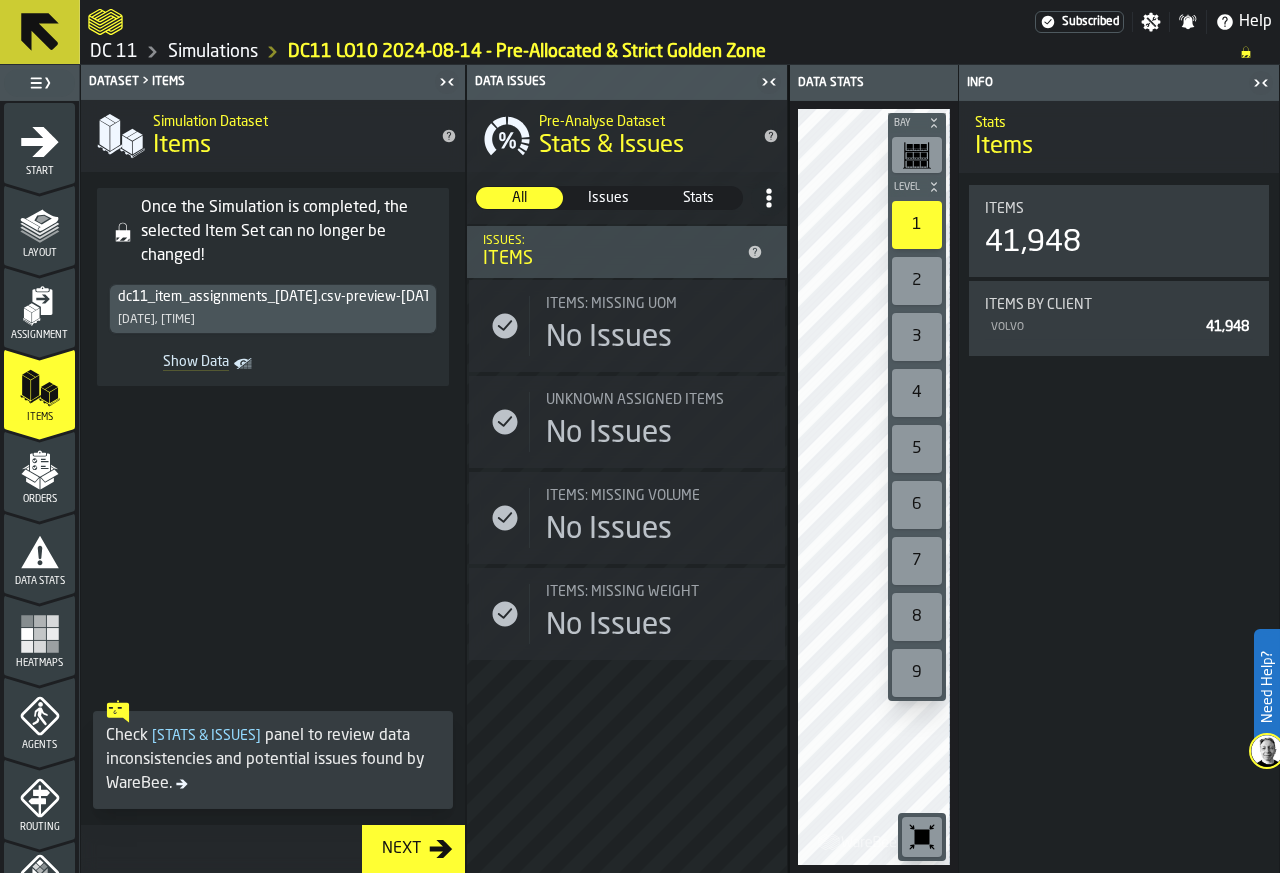 click on "Show Data" at bounding box center [173, 364] 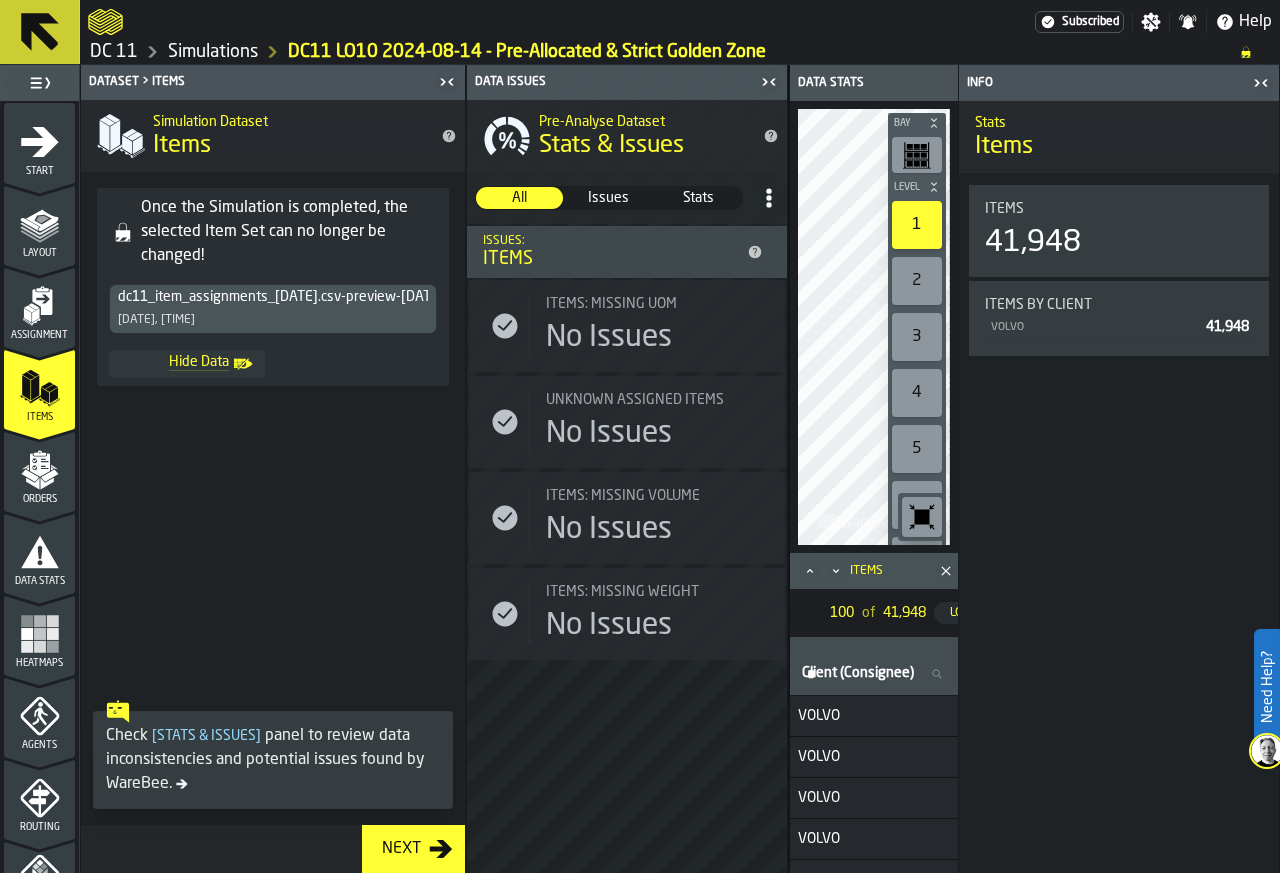 click 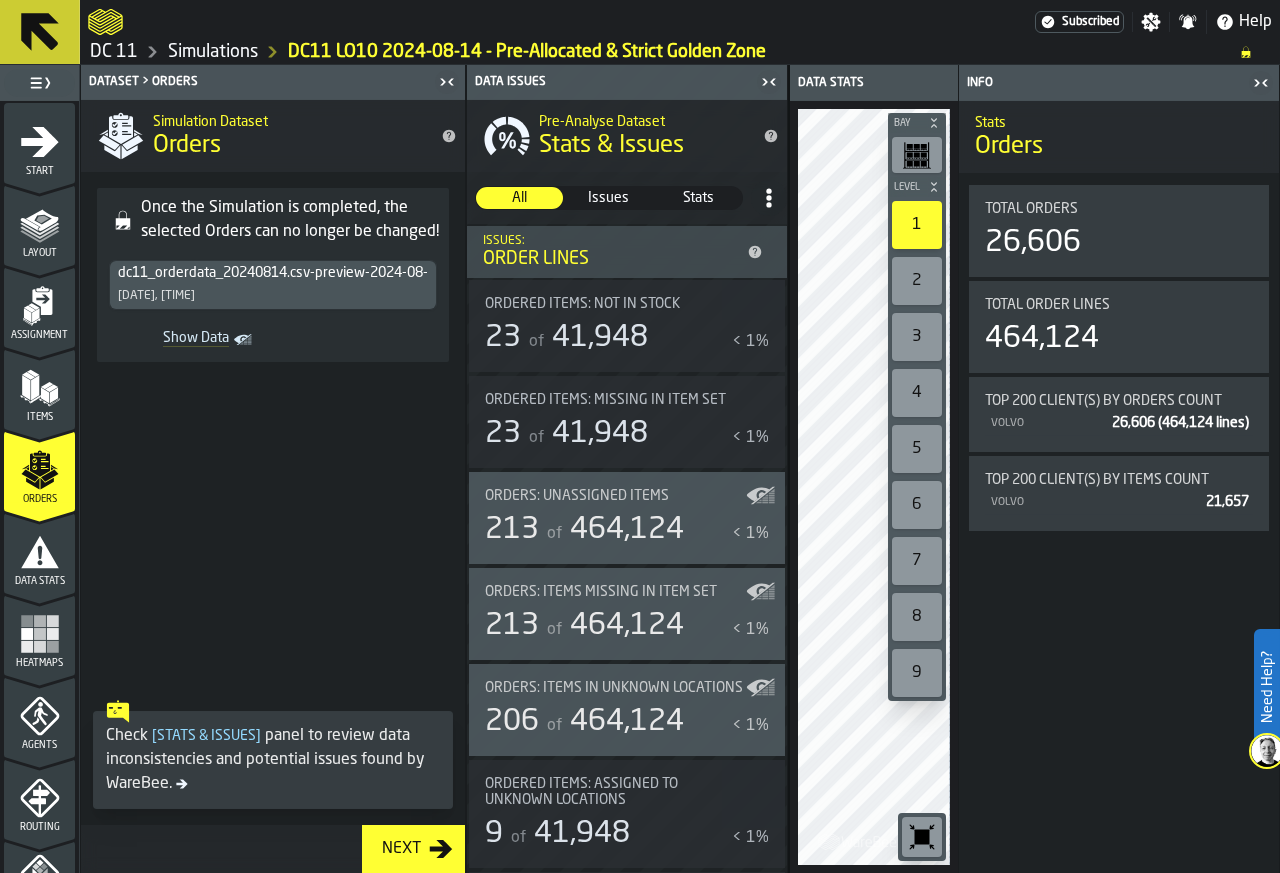 click on "Show Data" at bounding box center (173, 340) 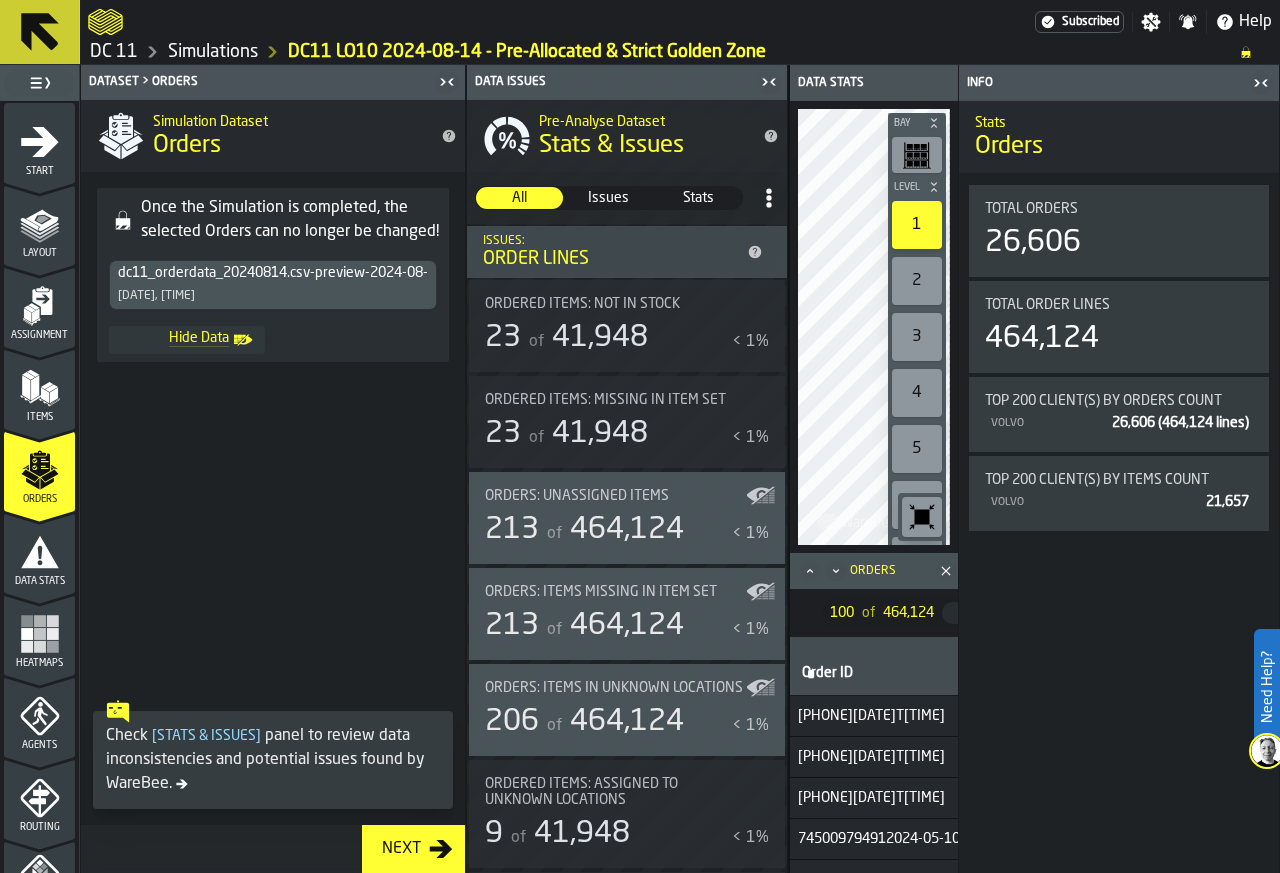 click 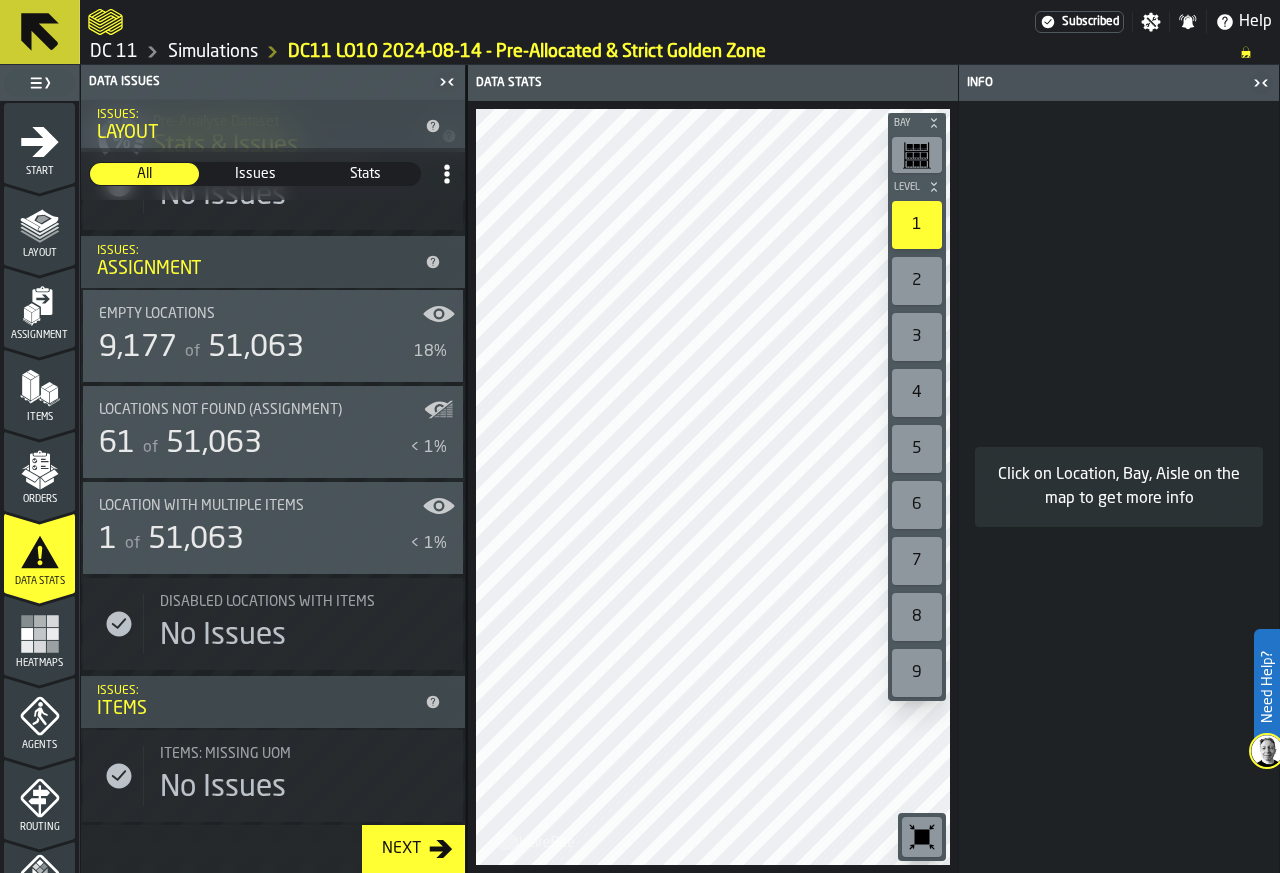 scroll, scrollTop: 720, scrollLeft: 0, axis: vertical 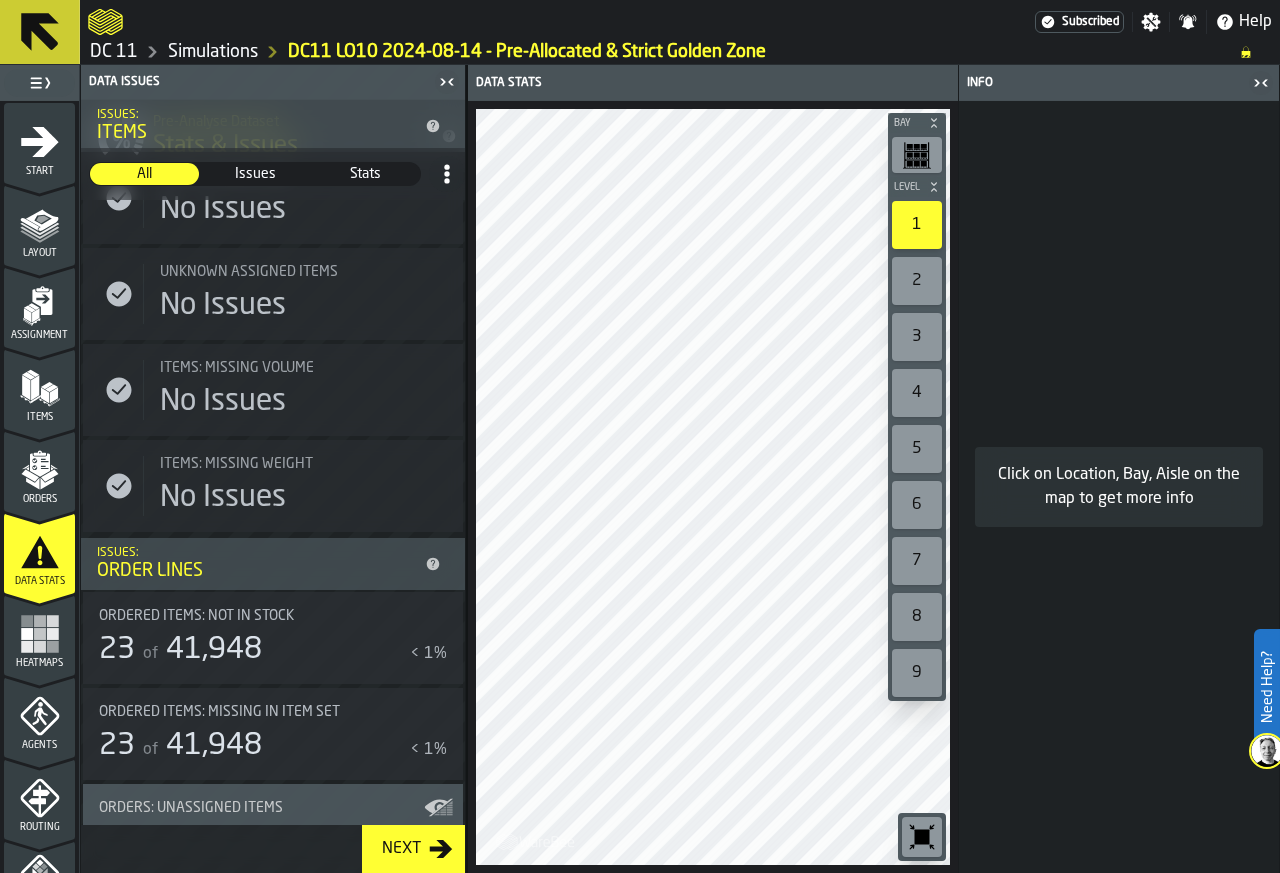 click on "Heatmaps" at bounding box center (39, 663) 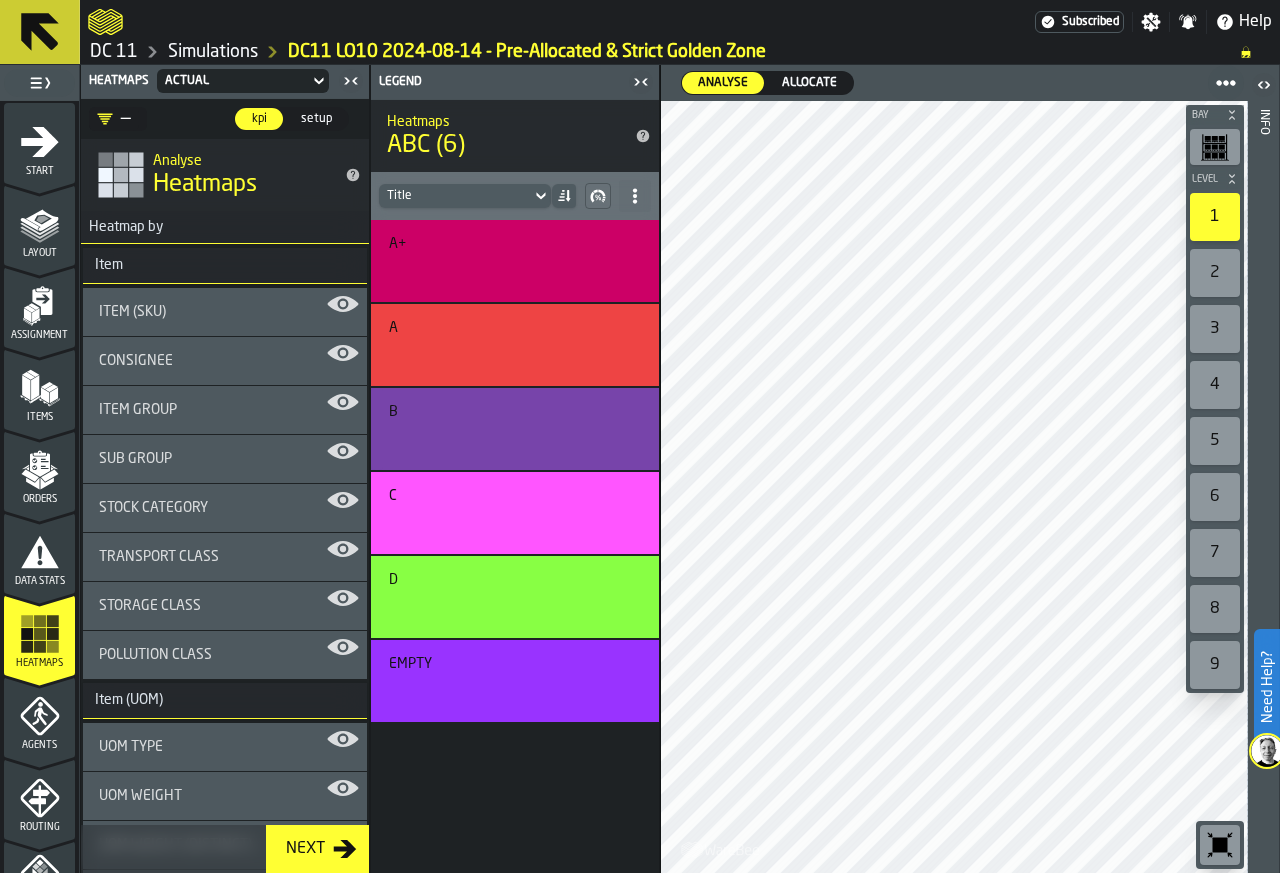 click on "setup" at bounding box center (316, 119) 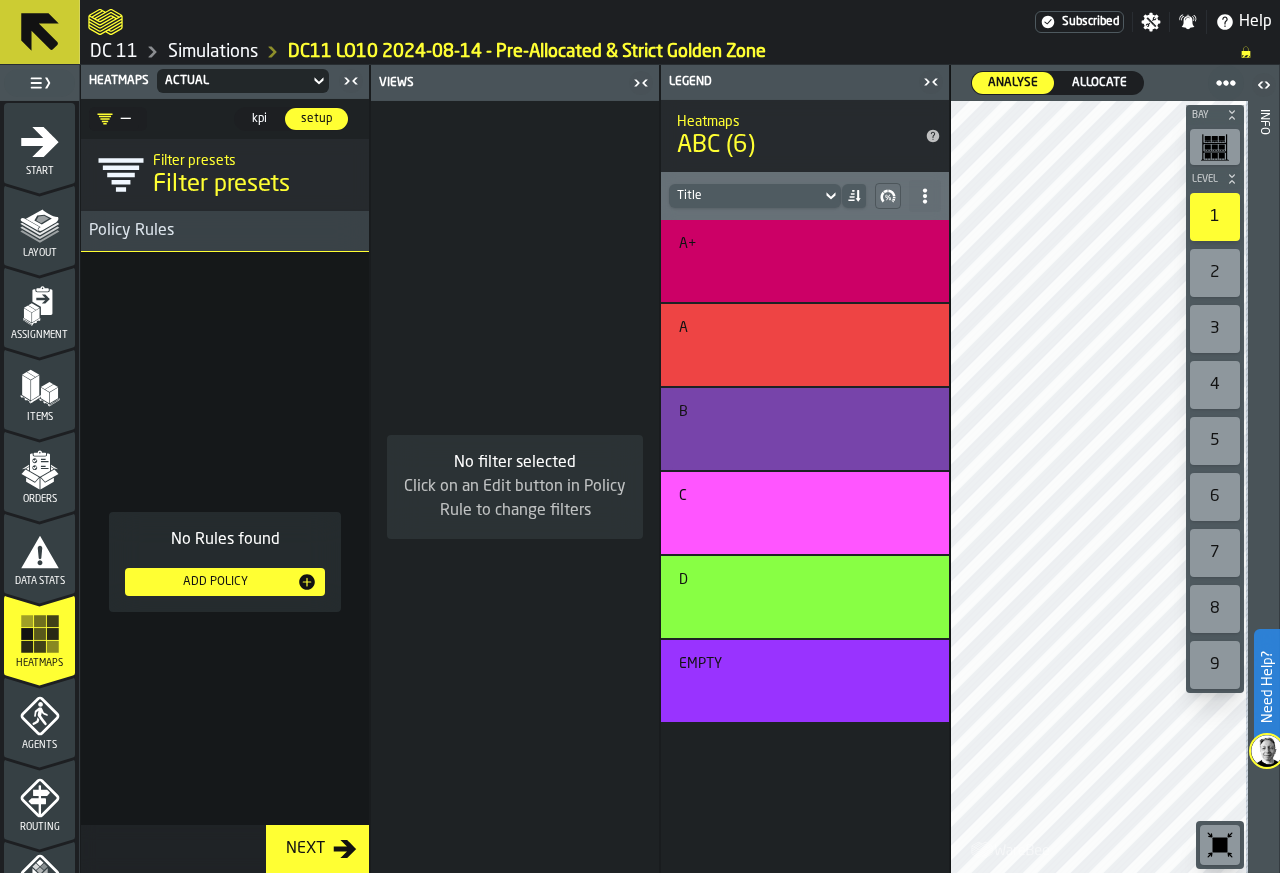 click 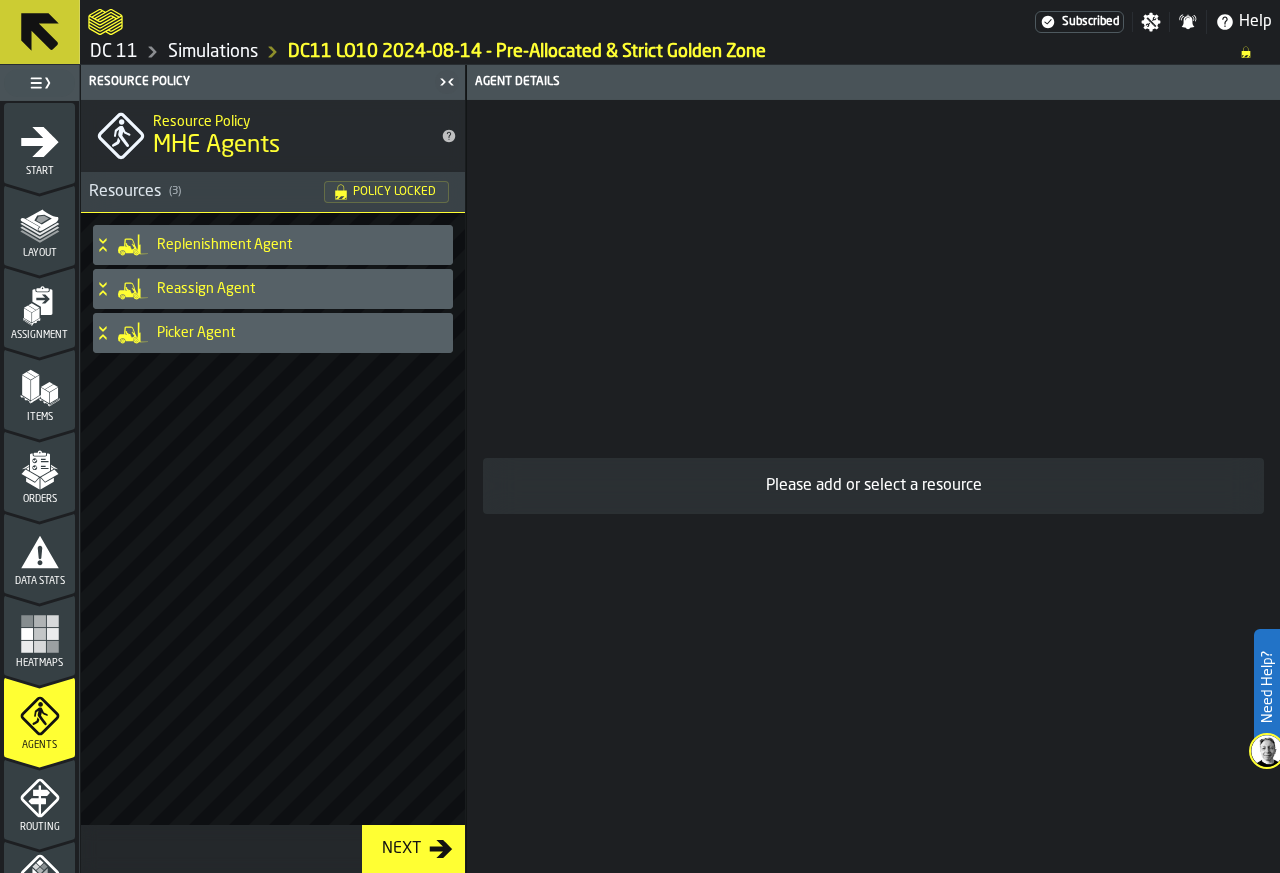click on "Picker Agent" at bounding box center [301, 333] 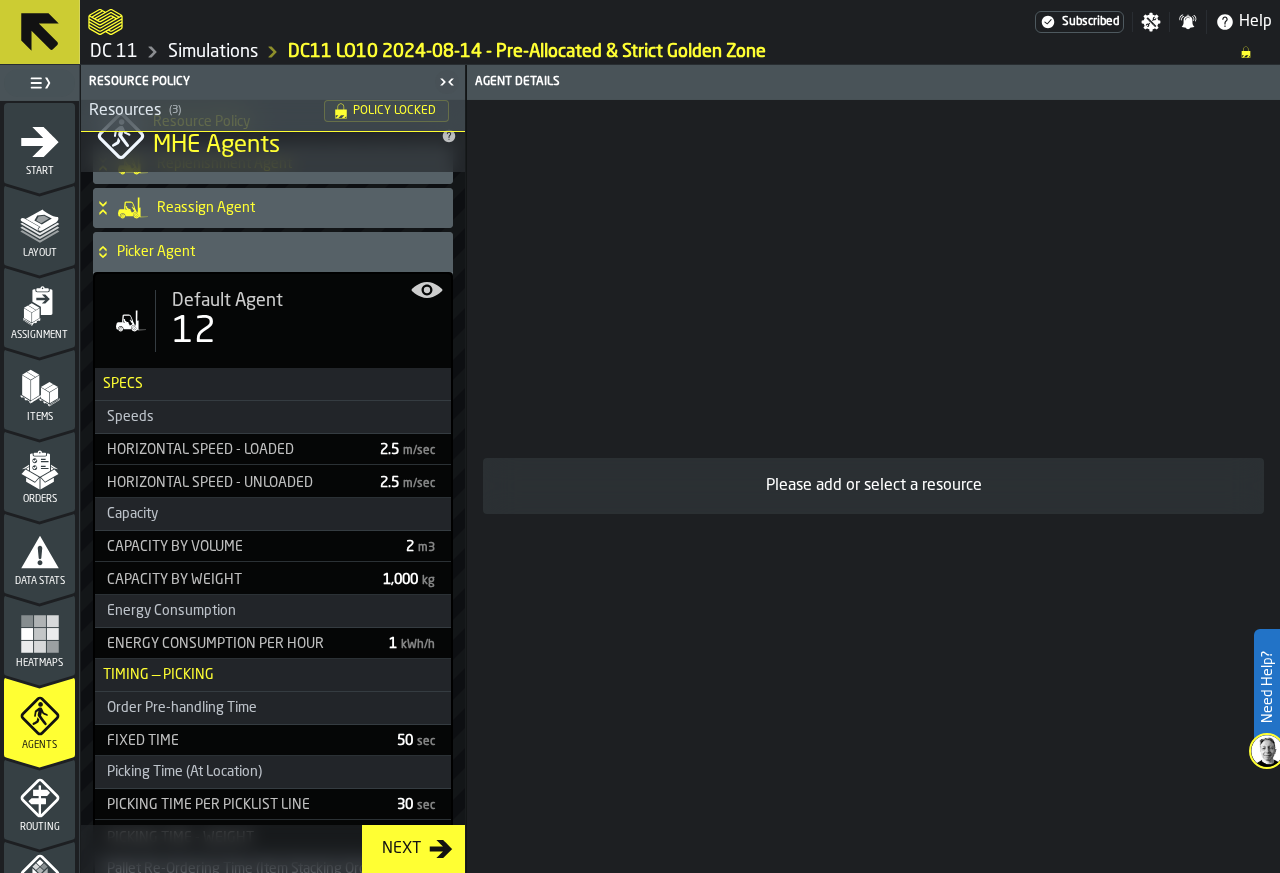 scroll, scrollTop: 431, scrollLeft: 0, axis: vertical 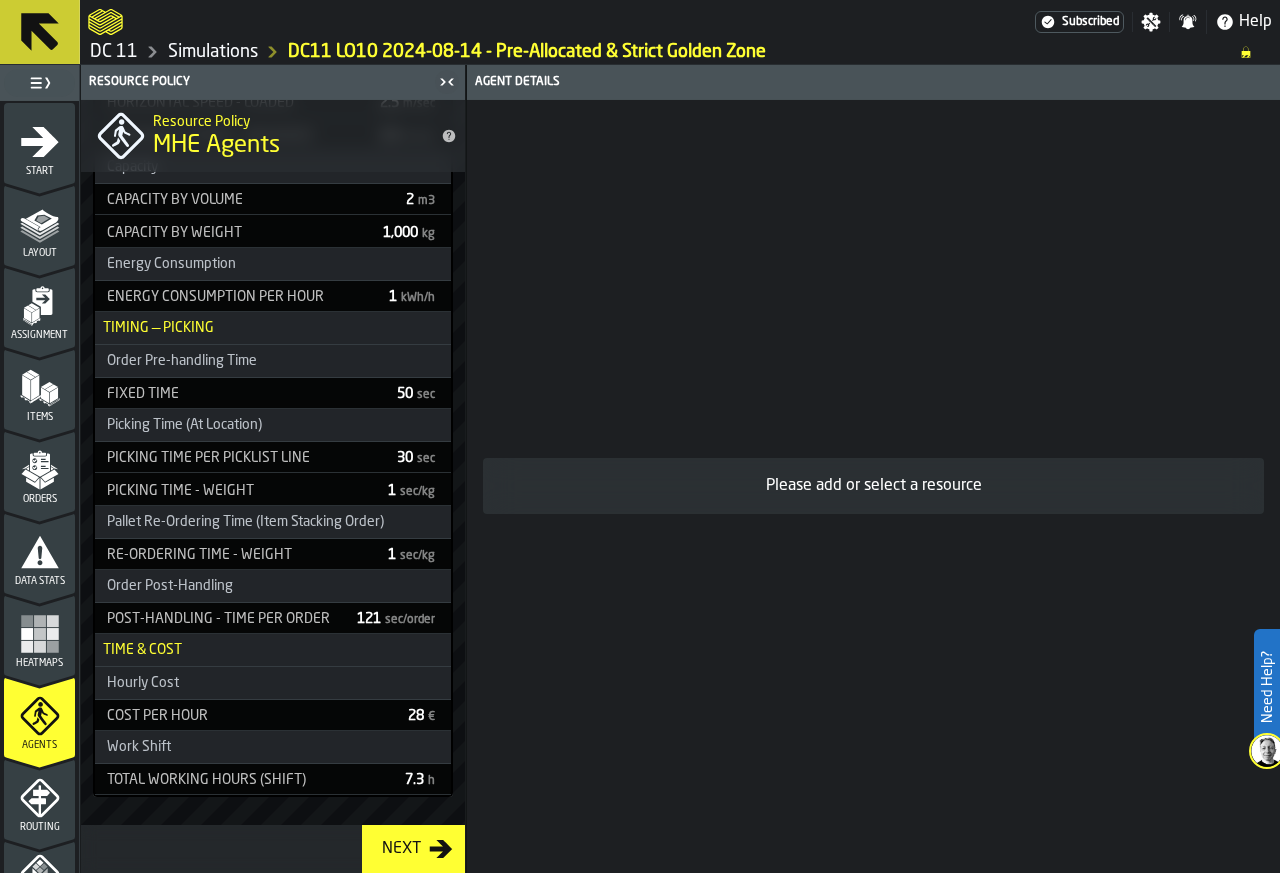 click 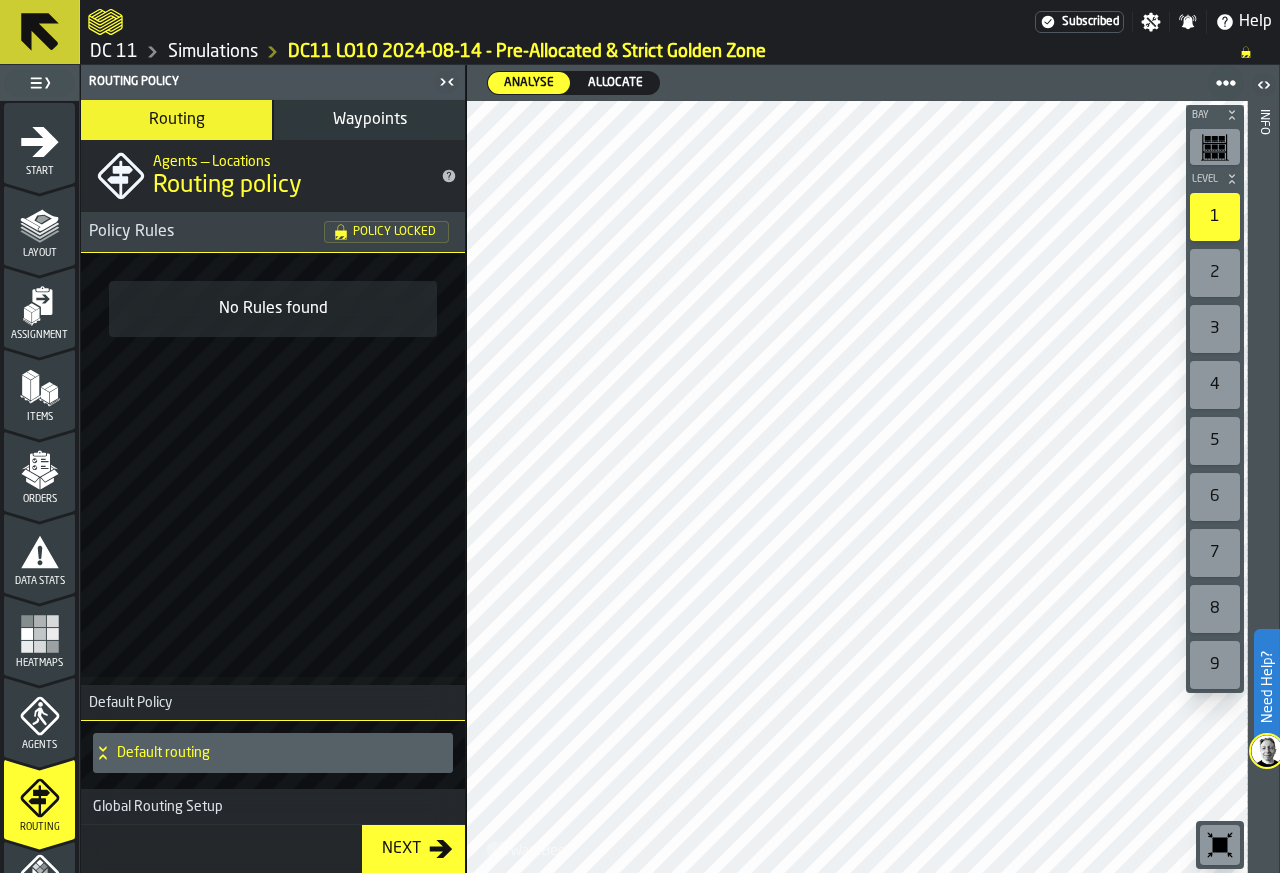 click on "Routing" at bounding box center [177, 120] 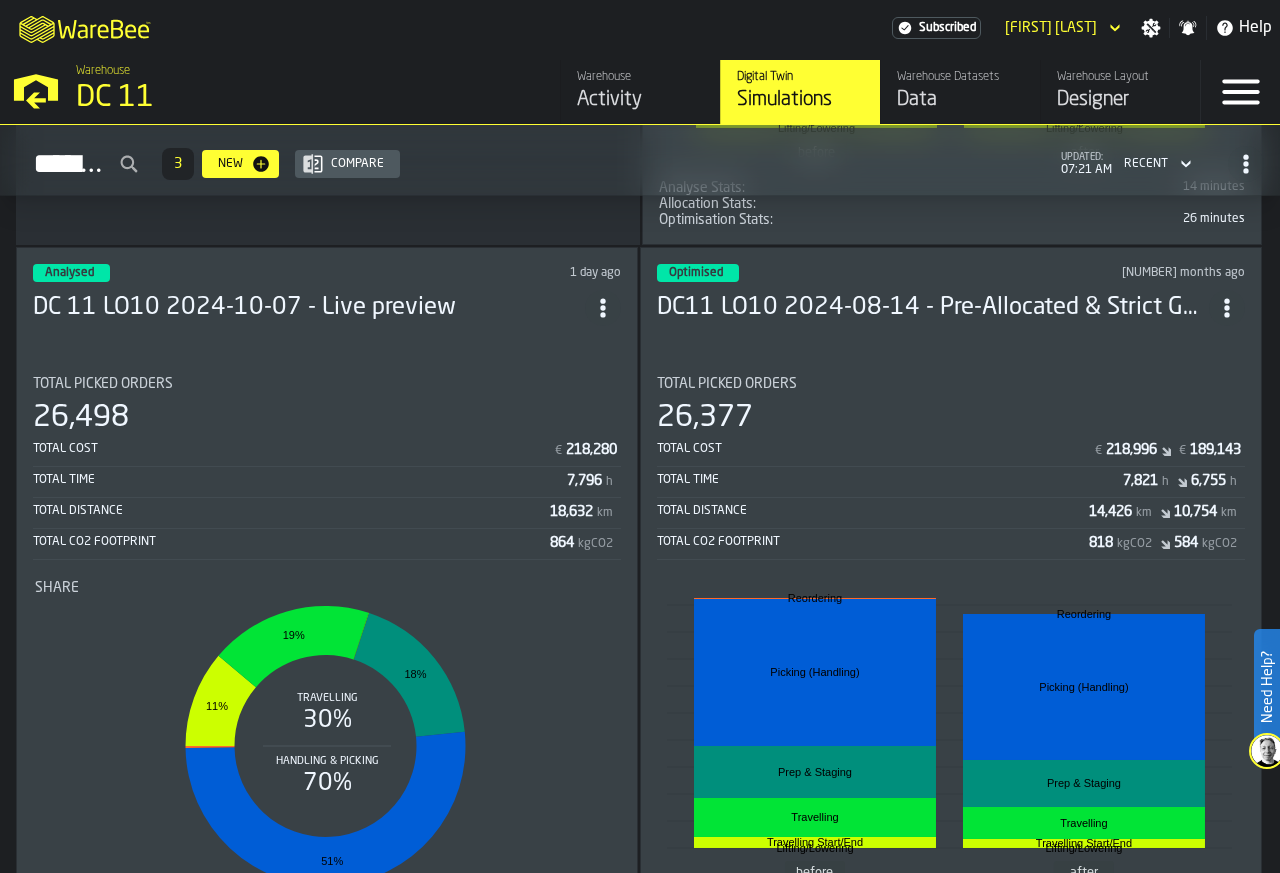 scroll, scrollTop: 813, scrollLeft: 0, axis: vertical 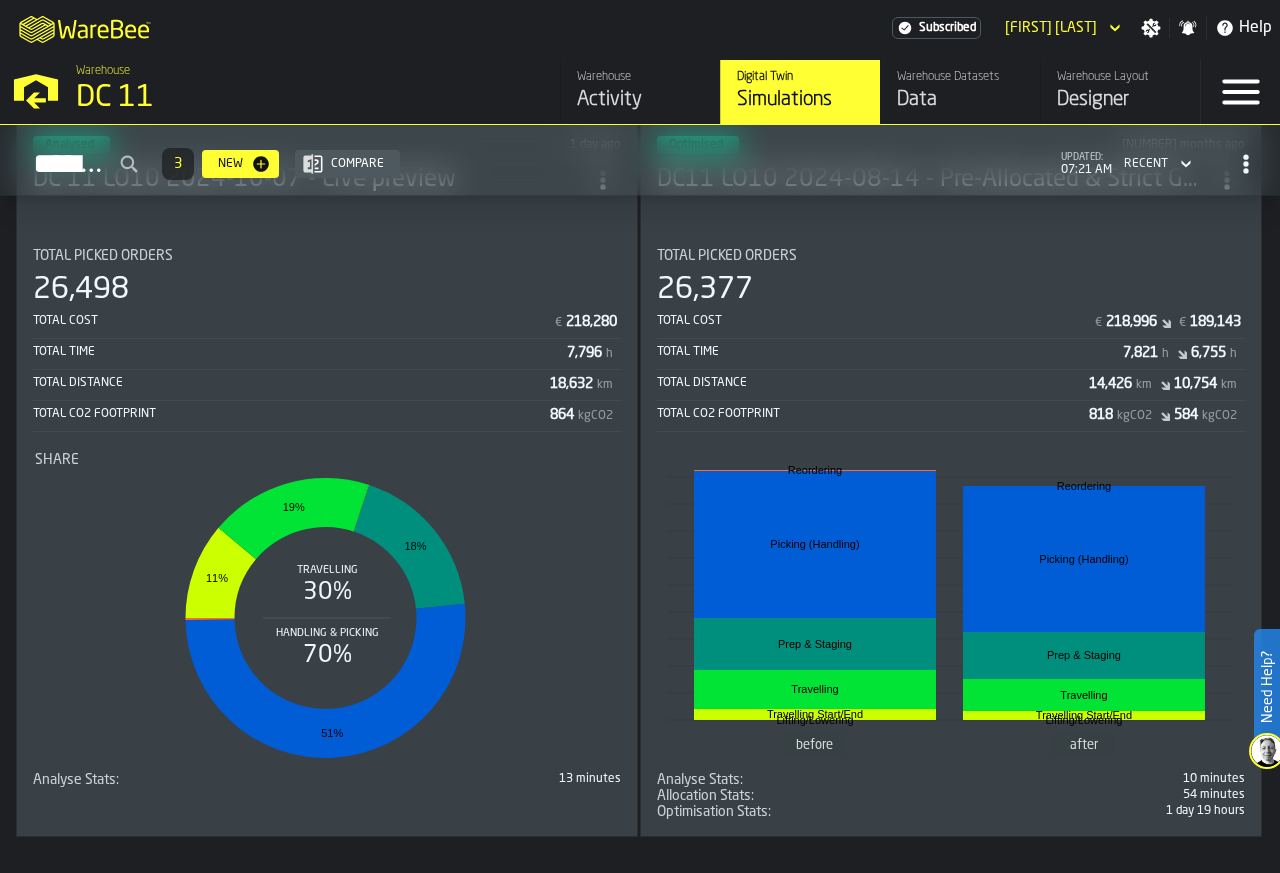 click on "Subscribed" at bounding box center (936, 28) 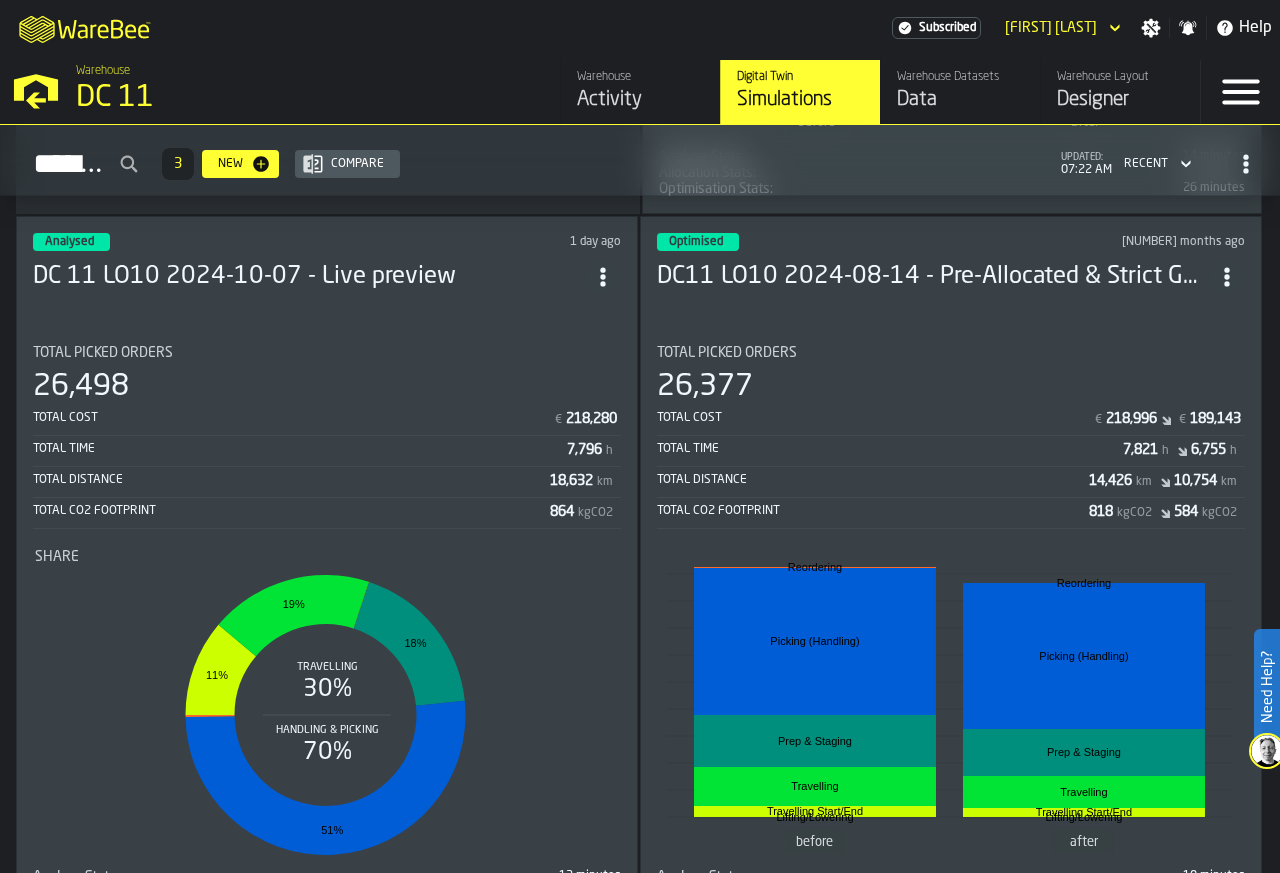 scroll, scrollTop: 720, scrollLeft: 0, axis: vertical 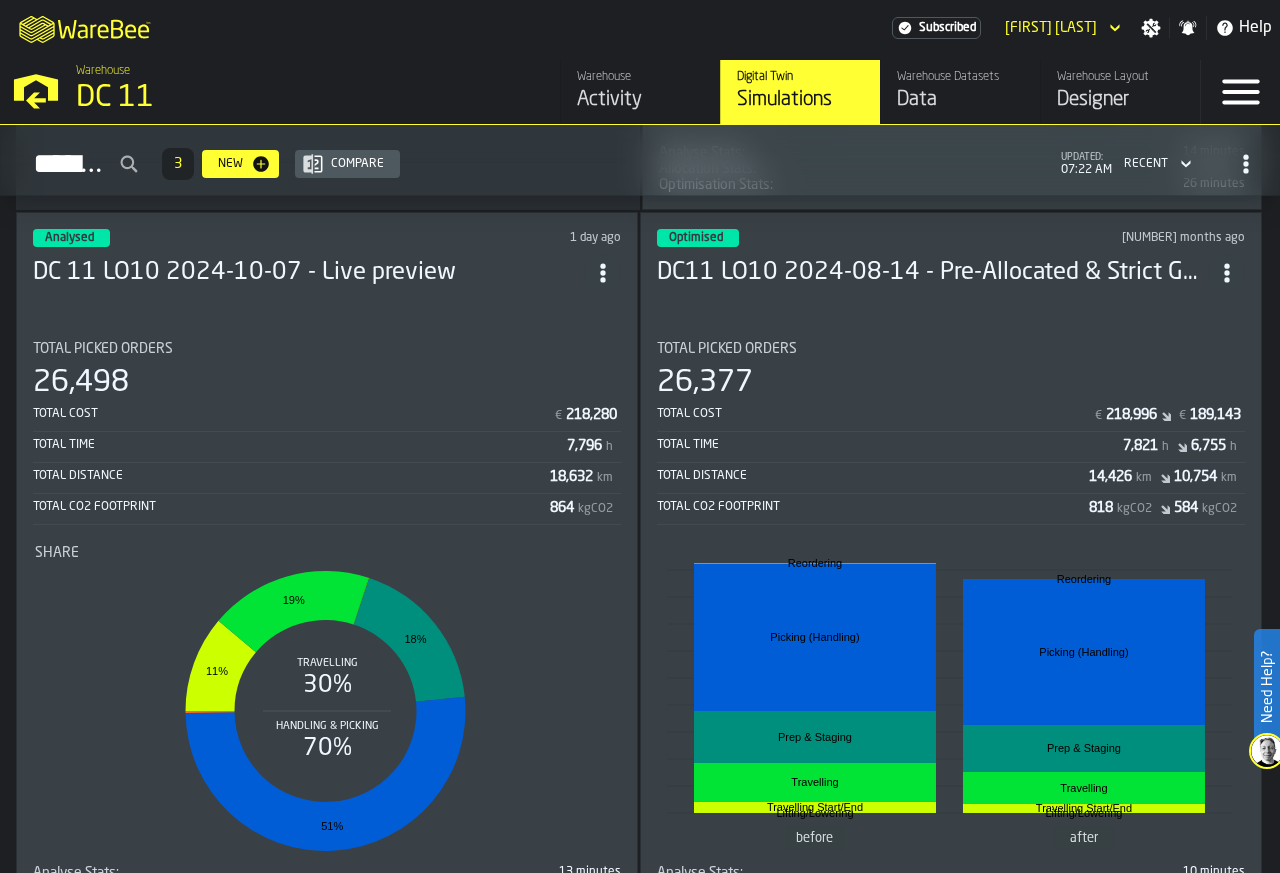 click on "Optimised 10 months ago DC11 LO10 2024-08-14 - Pre-Allocated & Strict Golden Zone Total Picked Orders 26,377 Total Cost € 218,996 € 189,143 Total Time 7,821 h 6,755 h Total Distance 14,426 km 10,754 km Total CO2 Footprint 818 kgCO2 584 kgCO2 before after Travelling Start/End Travelling Start/End Travelling Travelling Lifting/Lowering Lifting/Lowering Prep & Staging Prep & Staging Picking (Handling) Picking (Handling) Reordering Reordering Analyse Stats: 10 minutes Allocation Stats: 54 minutes Optimisation Stats: 1 day 19 hours" at bounding box center (951, 571) 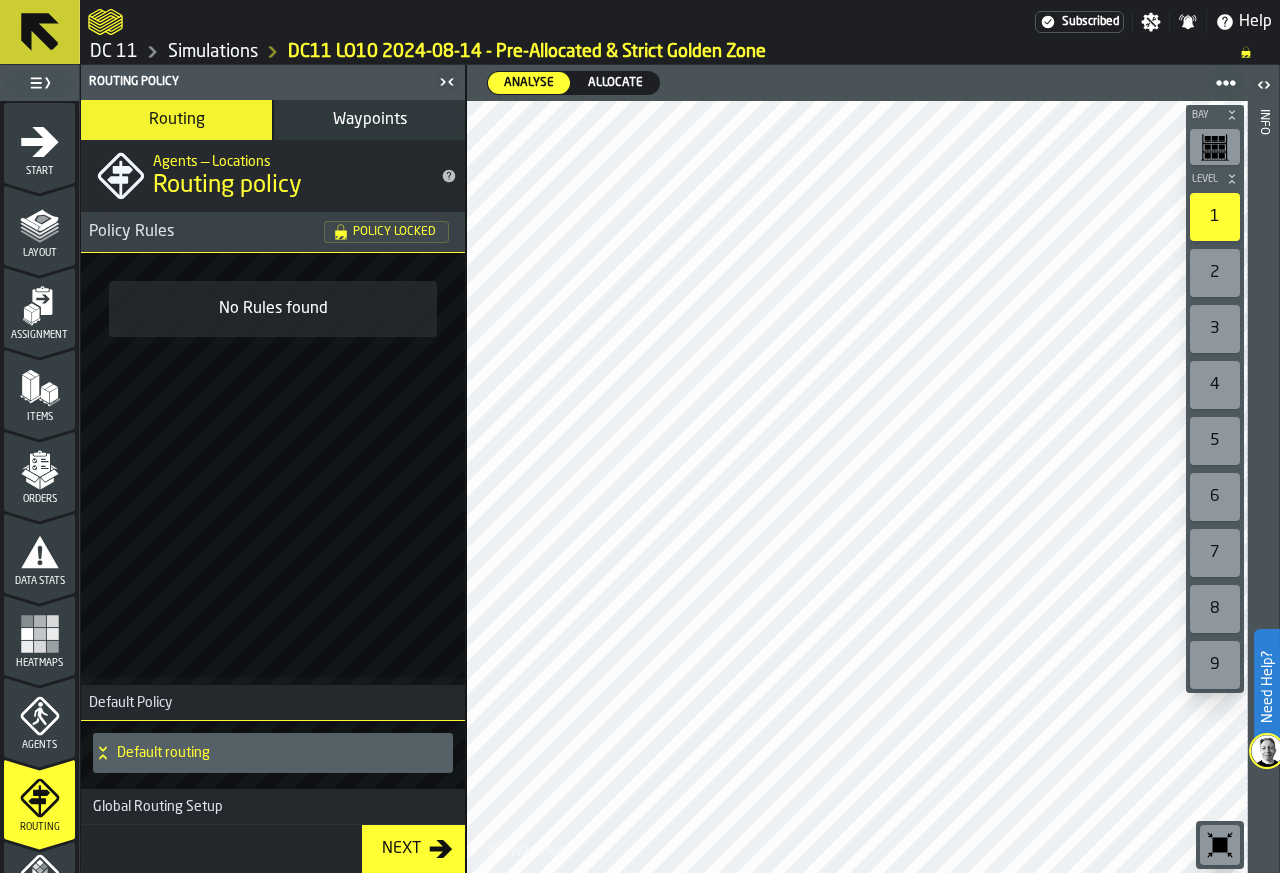 click on "Allocate" at bounding box center (615, 83) 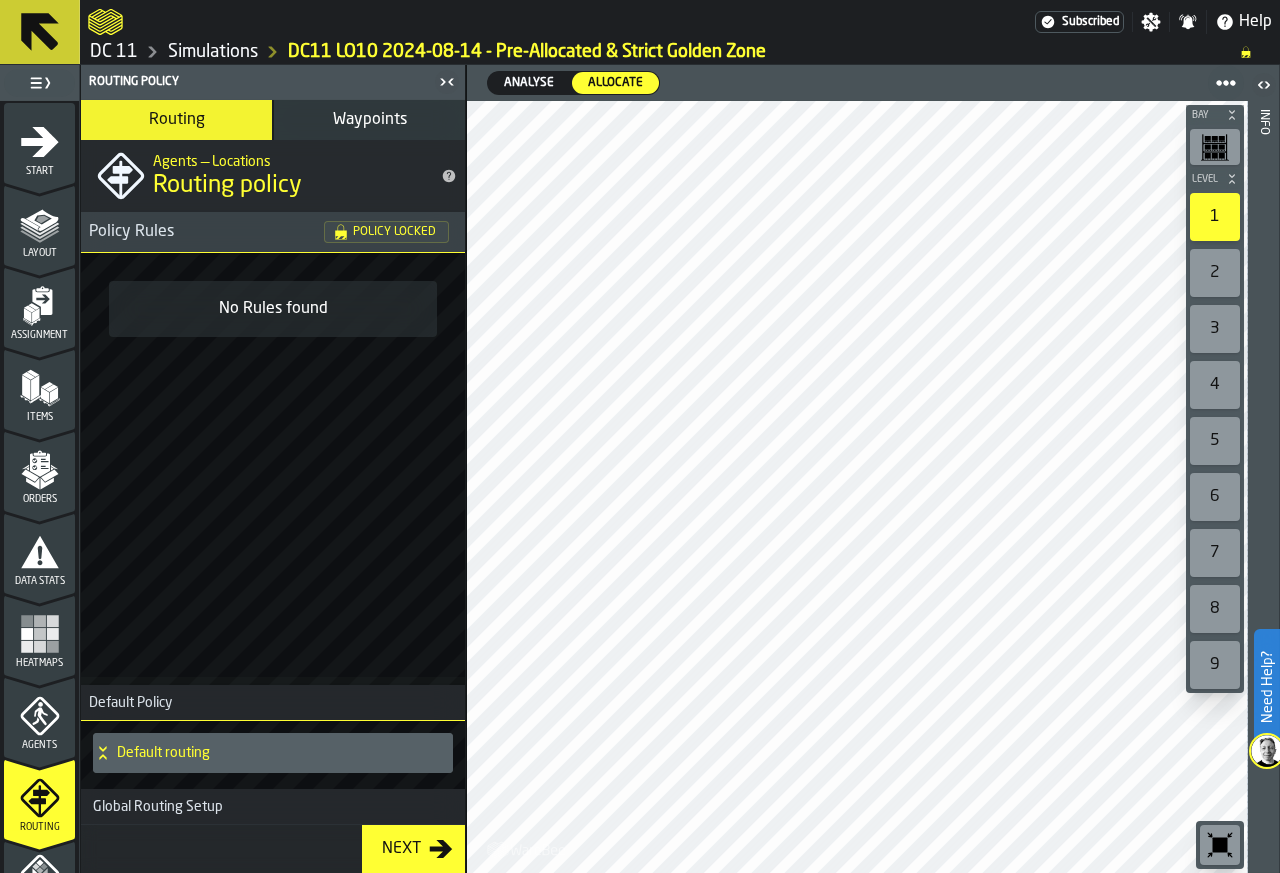 click on "Next" at bounding box center [401, 849] 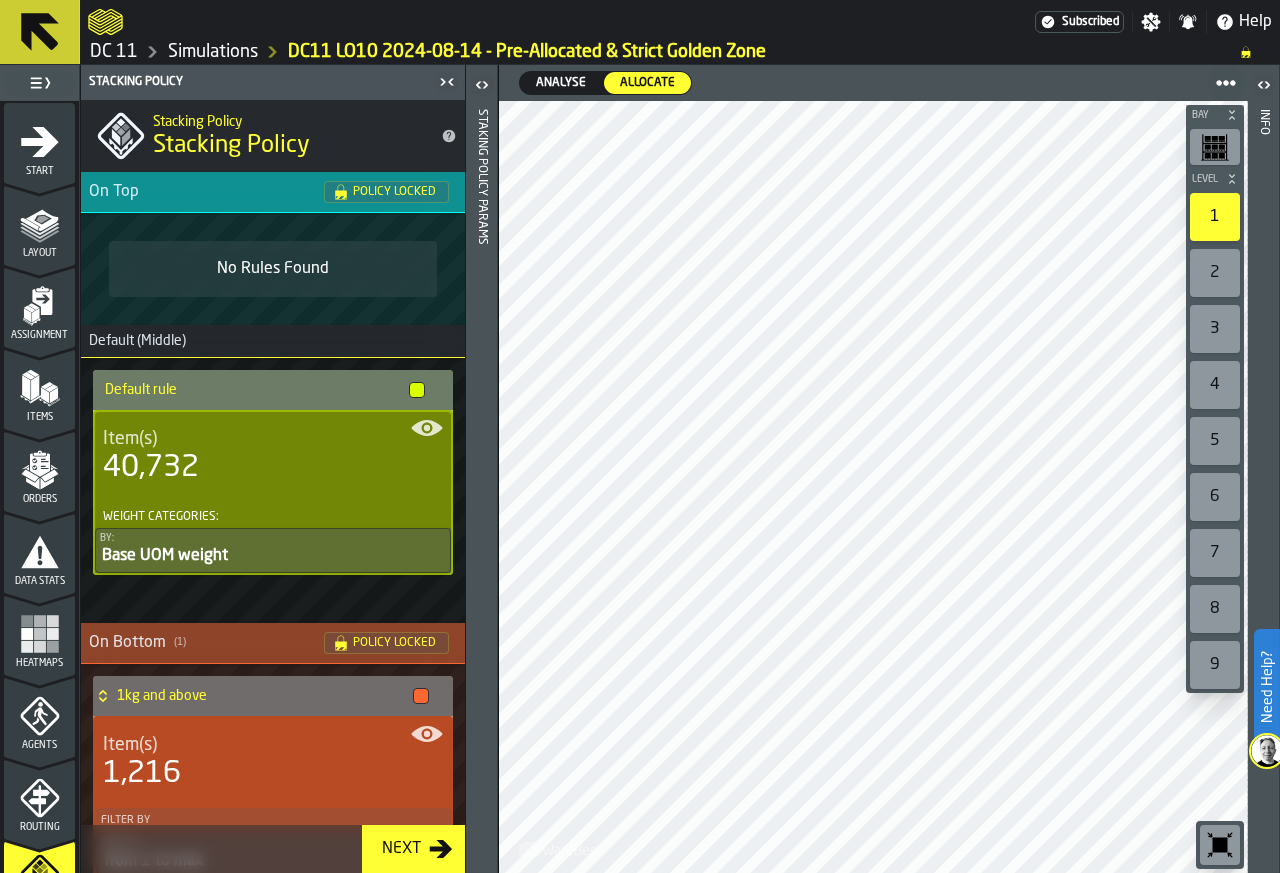 click on "Next" at bounding box center [401, 849] 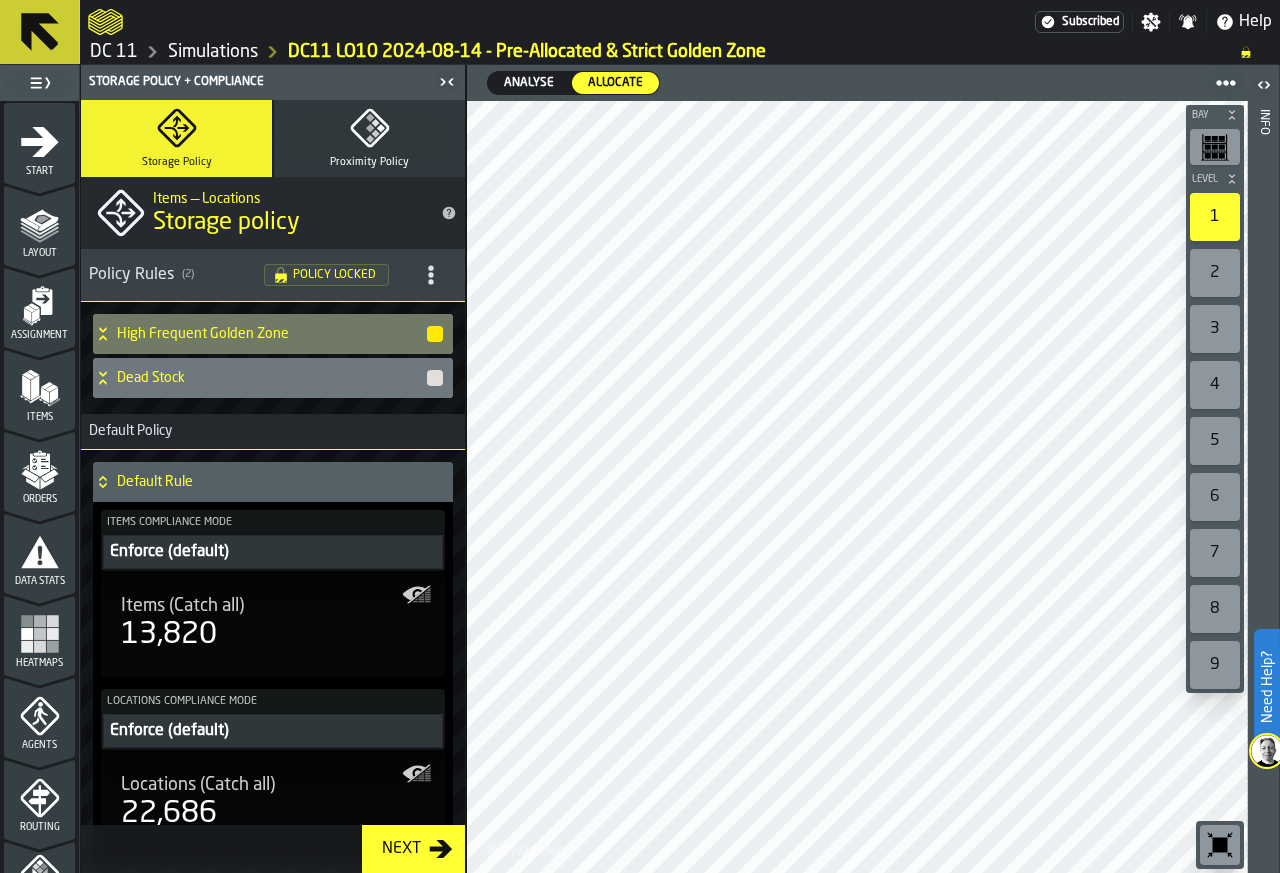 click on "Next" at bounding box center [401, 849] 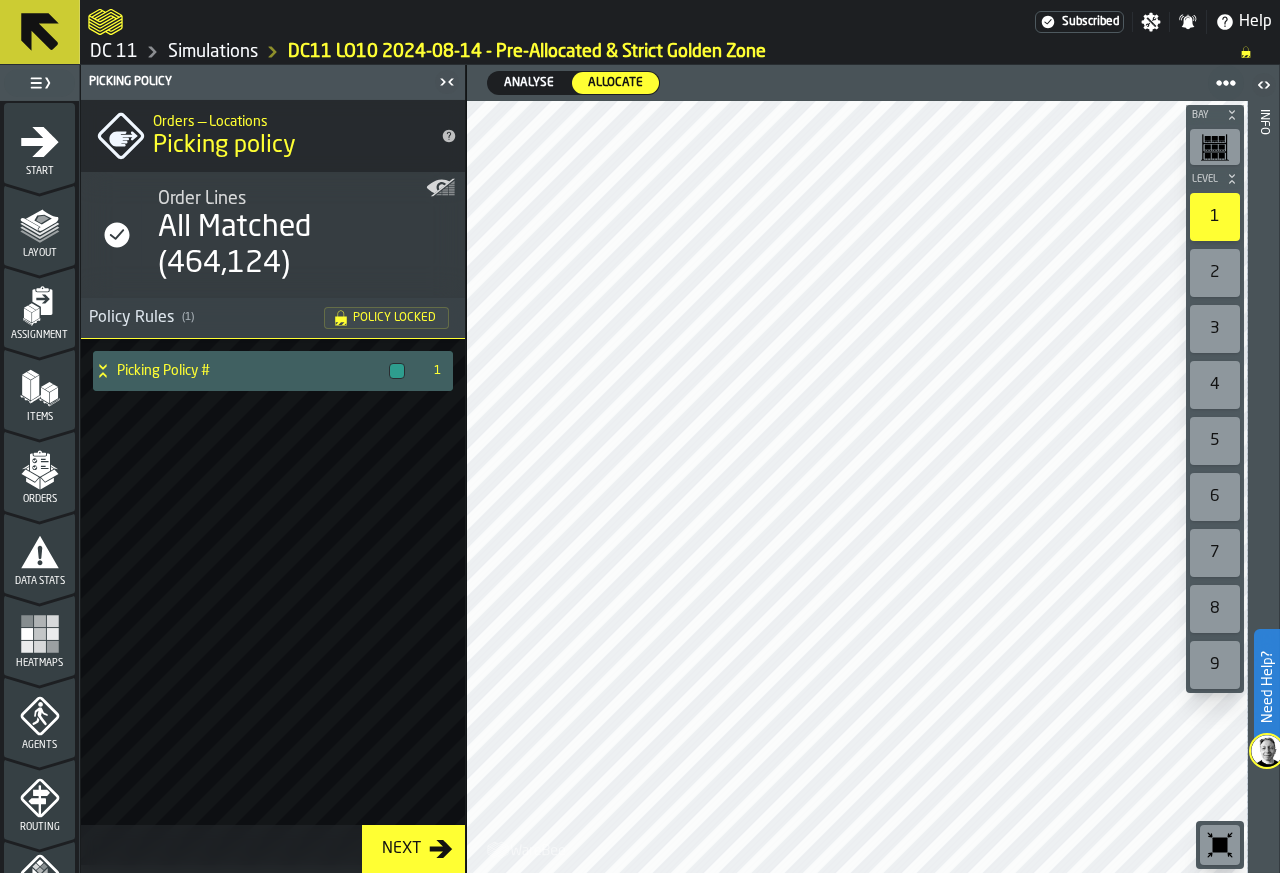 click on "Next" at bounding box center (401, 849) 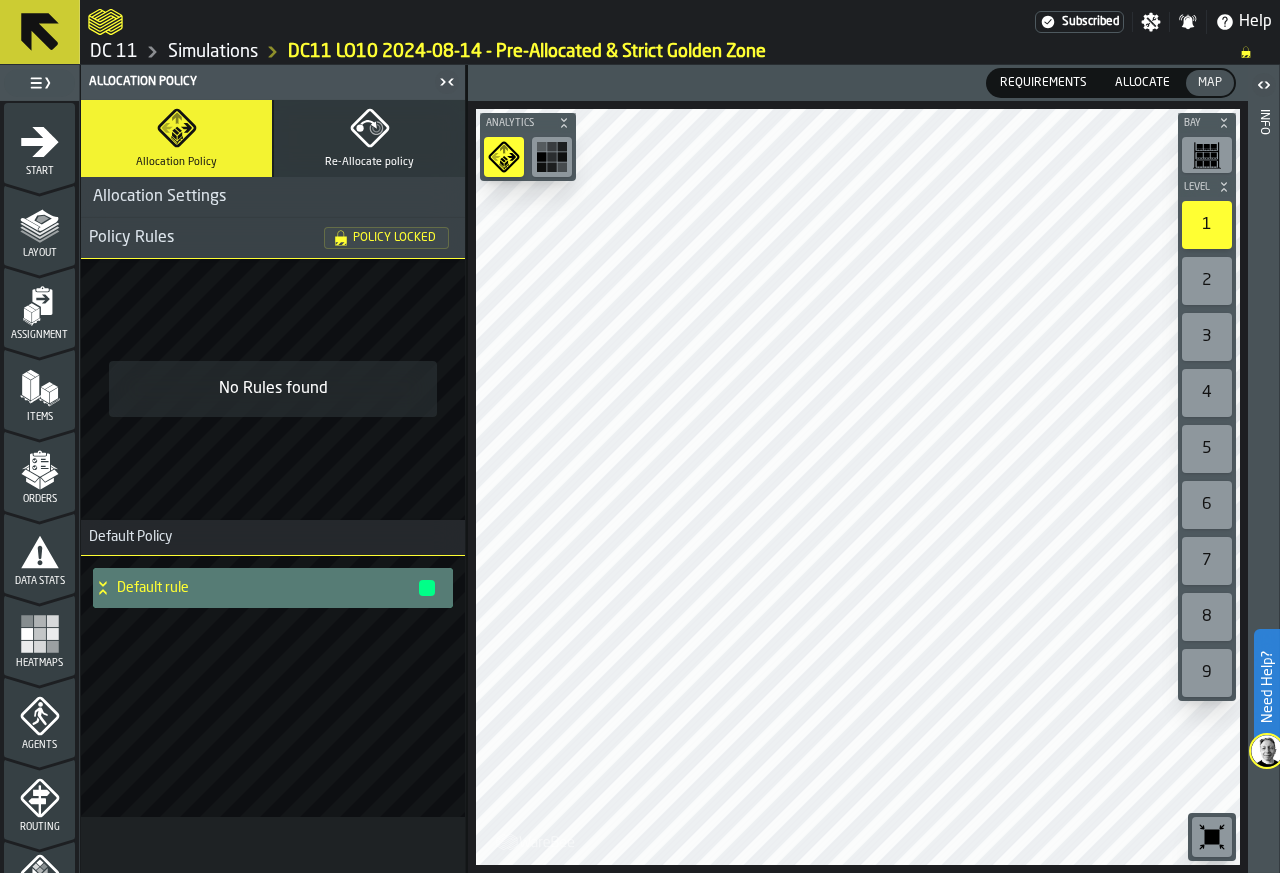 click on "Allocate" at bounding box center [1142, 83] 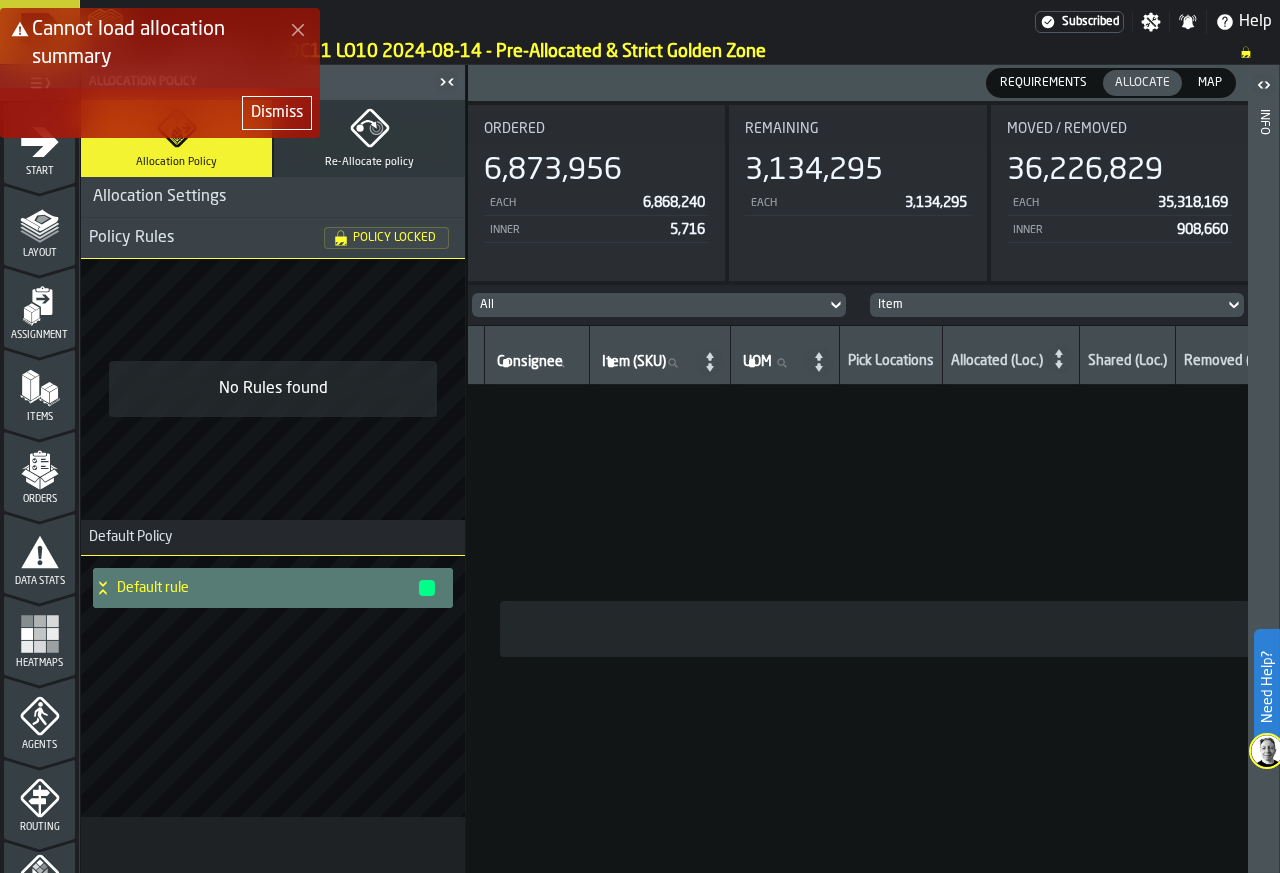 click on "Requirements" at bounding box center [1043, 83] 